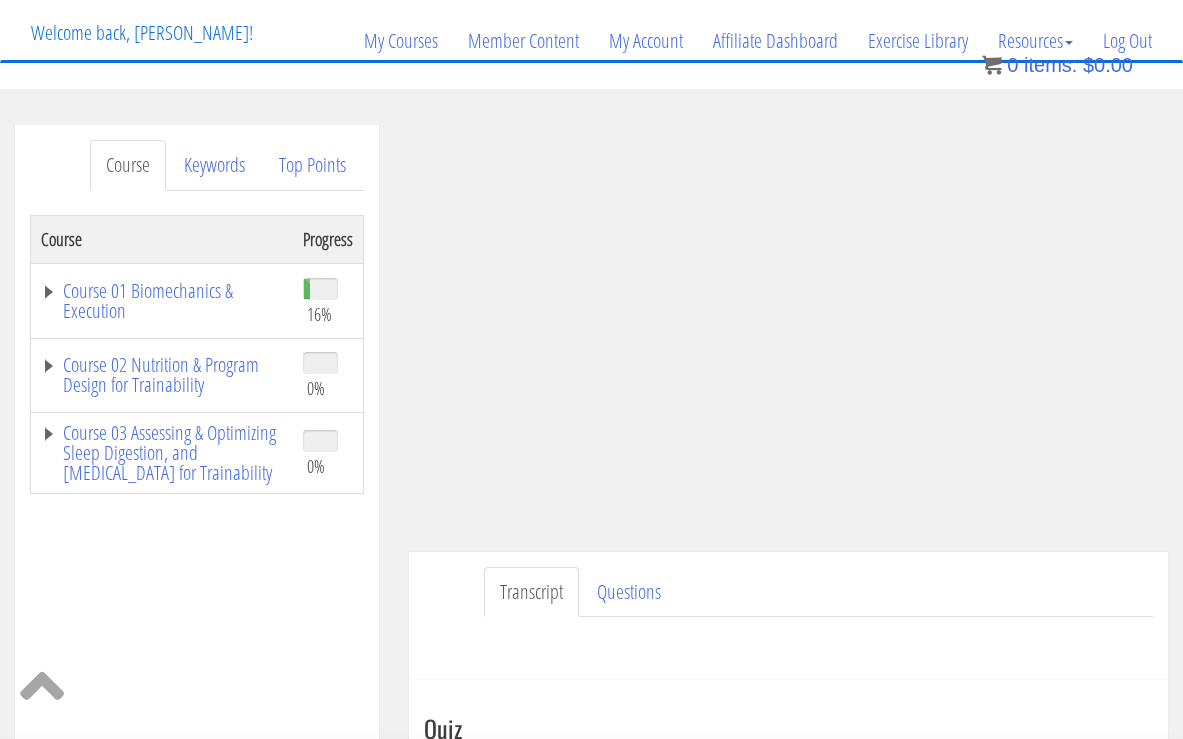 scroll, scrollTop: 141, scrollLeft: 0, axis: vertical 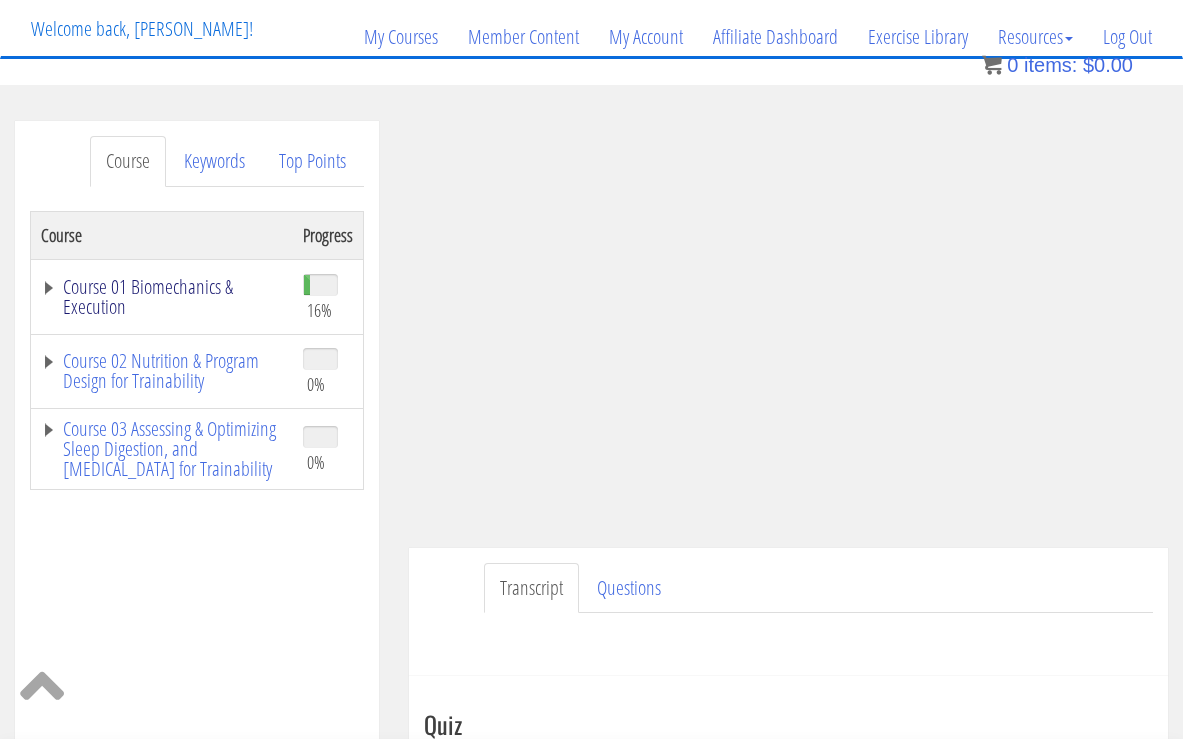 click on "Course 01 Biomechanics & Execution" at bounding box center [162, 297] 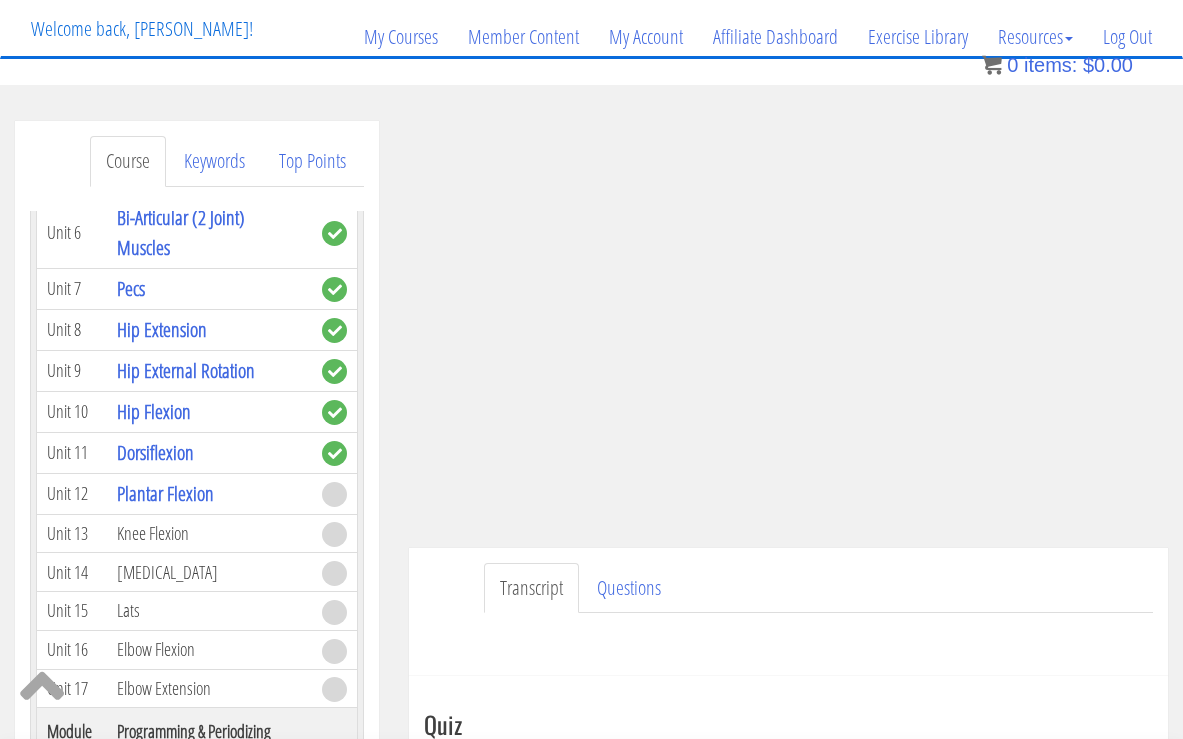 scroll, scrollTop: 876, scrollLeft: 0, axis: vertical 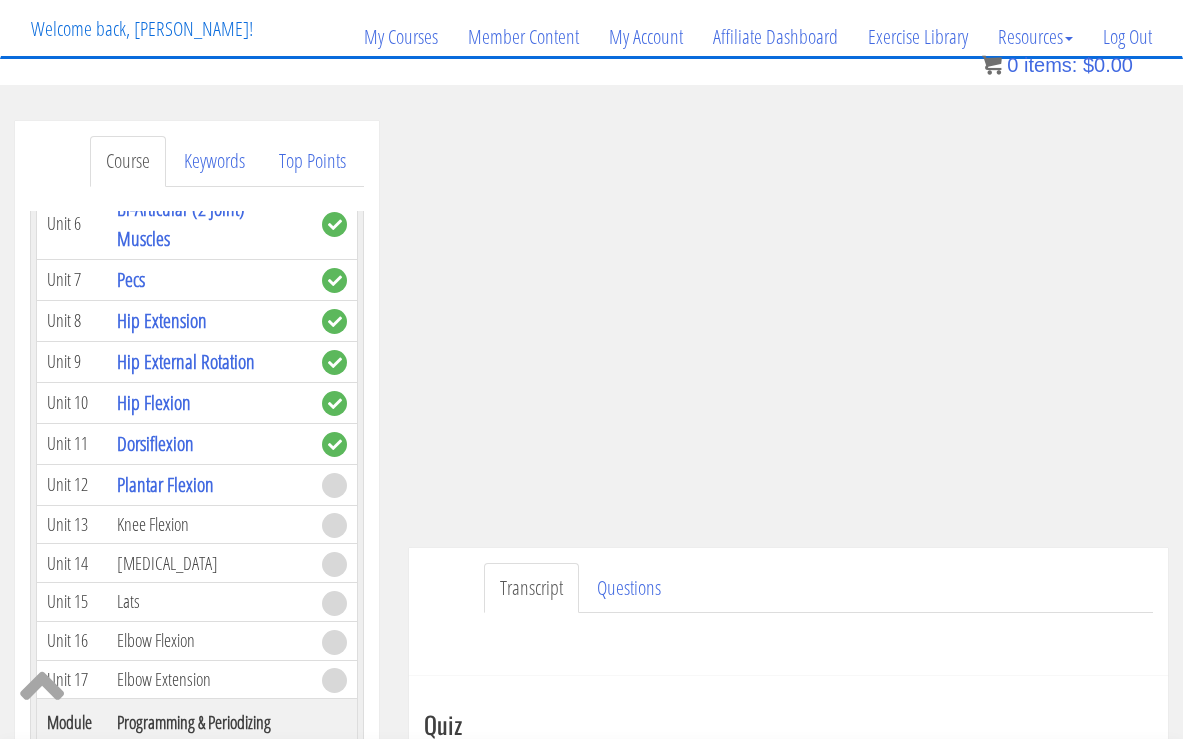 click at bounding box center [334, 485] 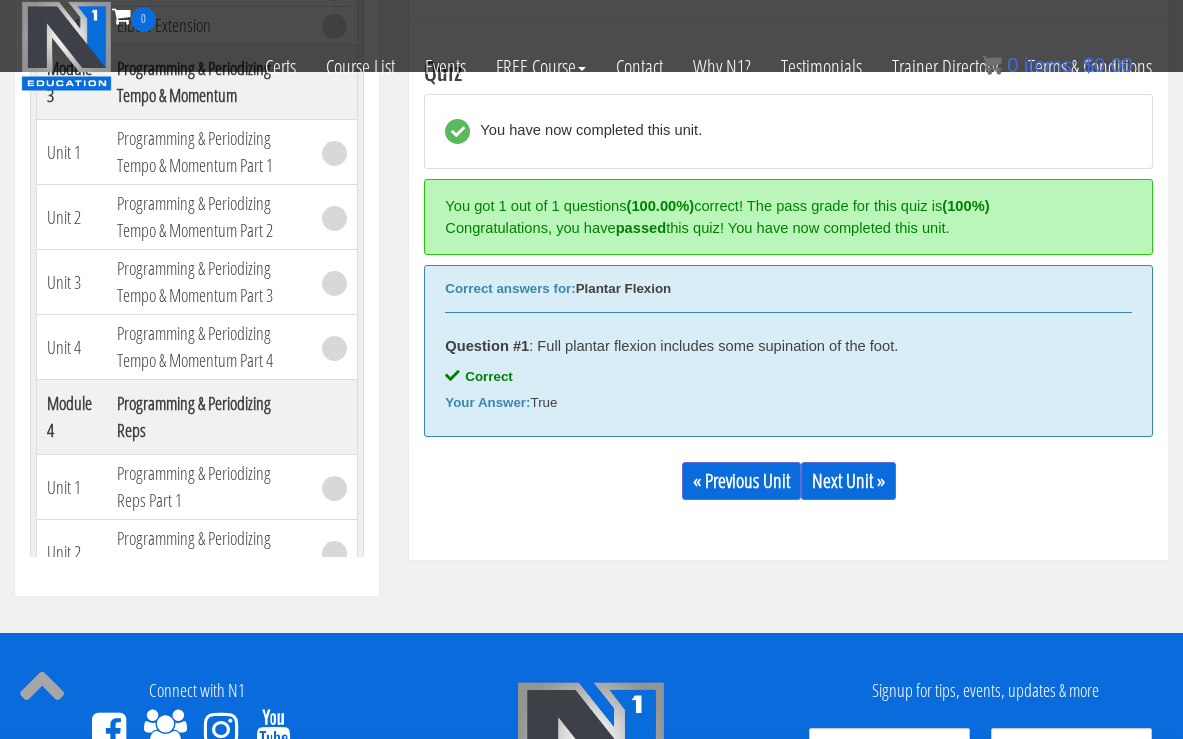 scroll, scrollTop: 668, scrollLeft: 0, axis: vertical 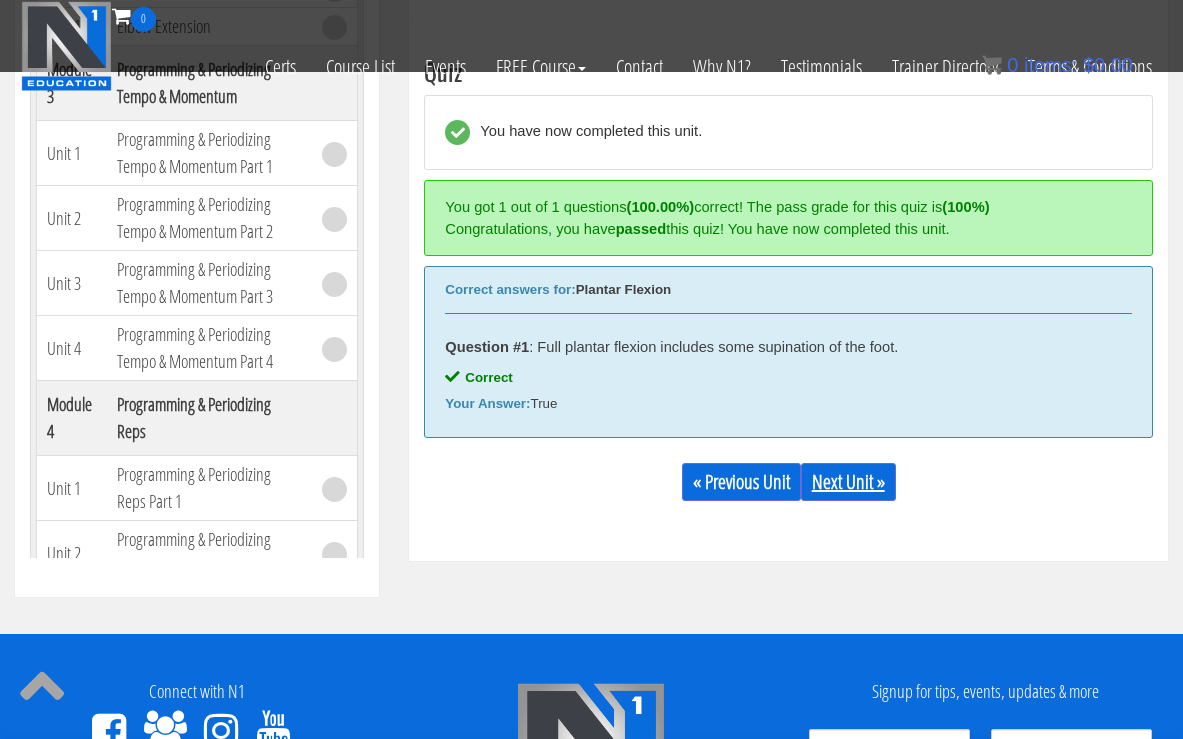 click on "Next Unit »" at bounding box center [848, 482] 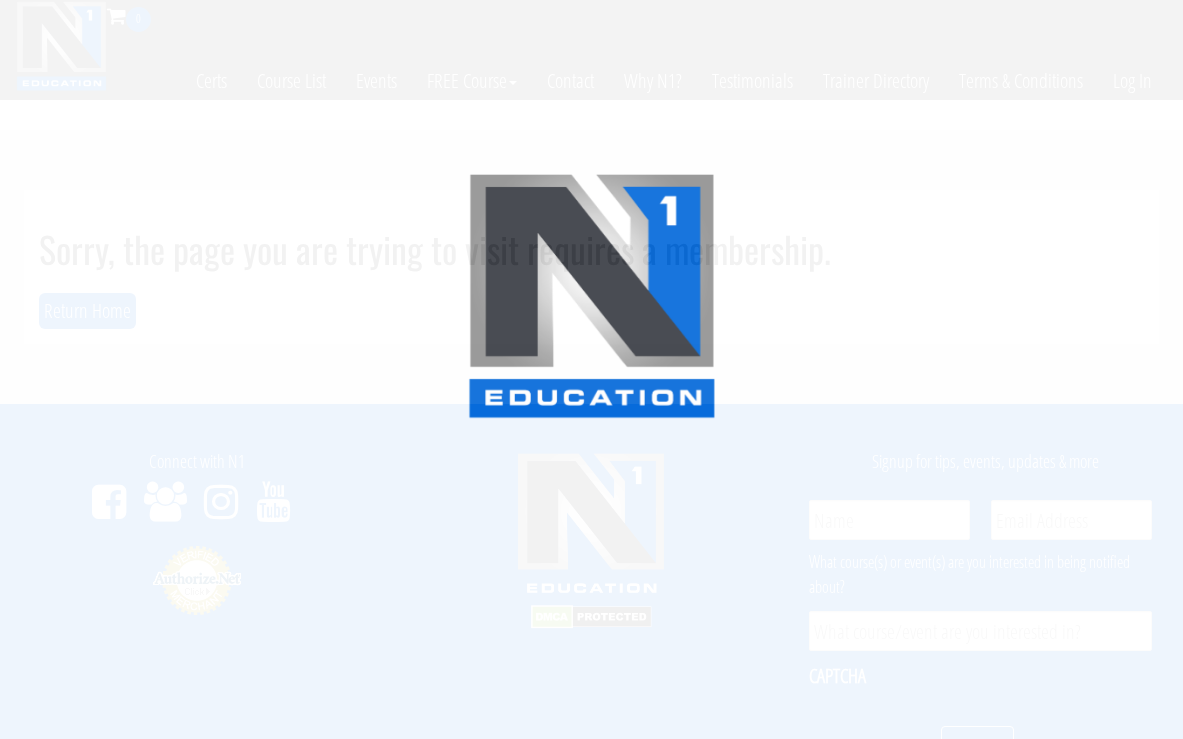 scroll, scrollTop: 0, scrollLeft: 0, axis: both 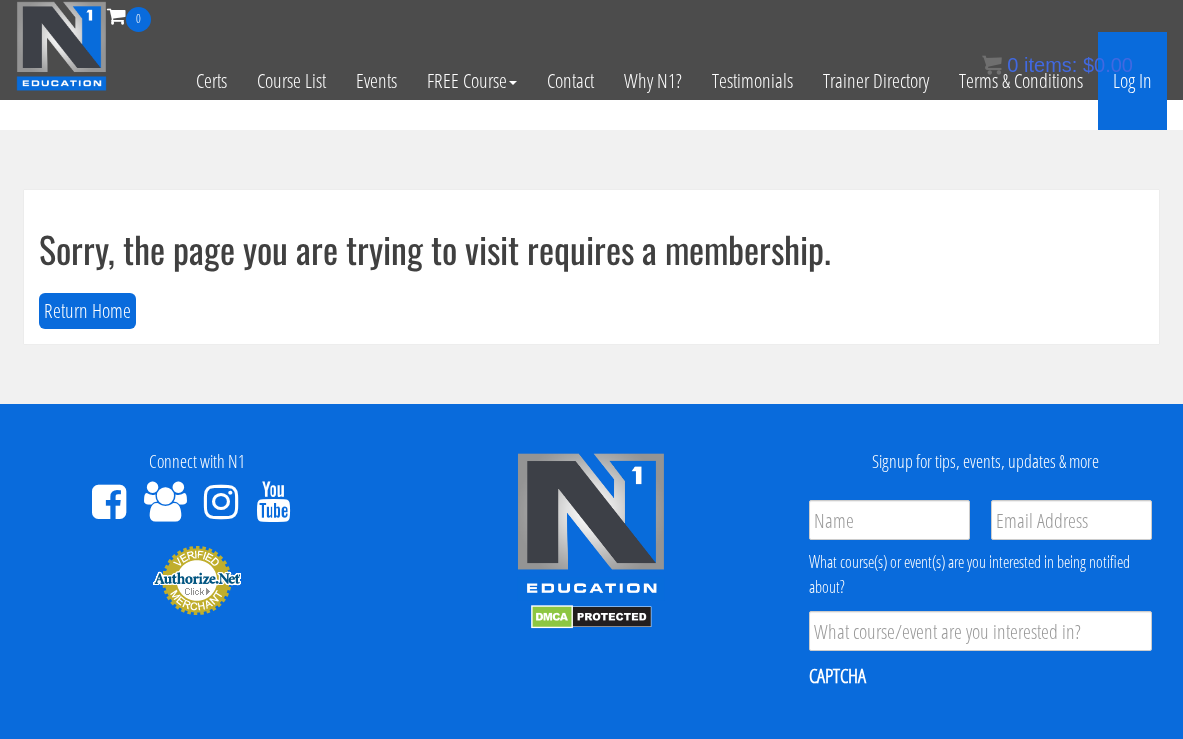 click on "Log In" at bounding box center [1132, 81] 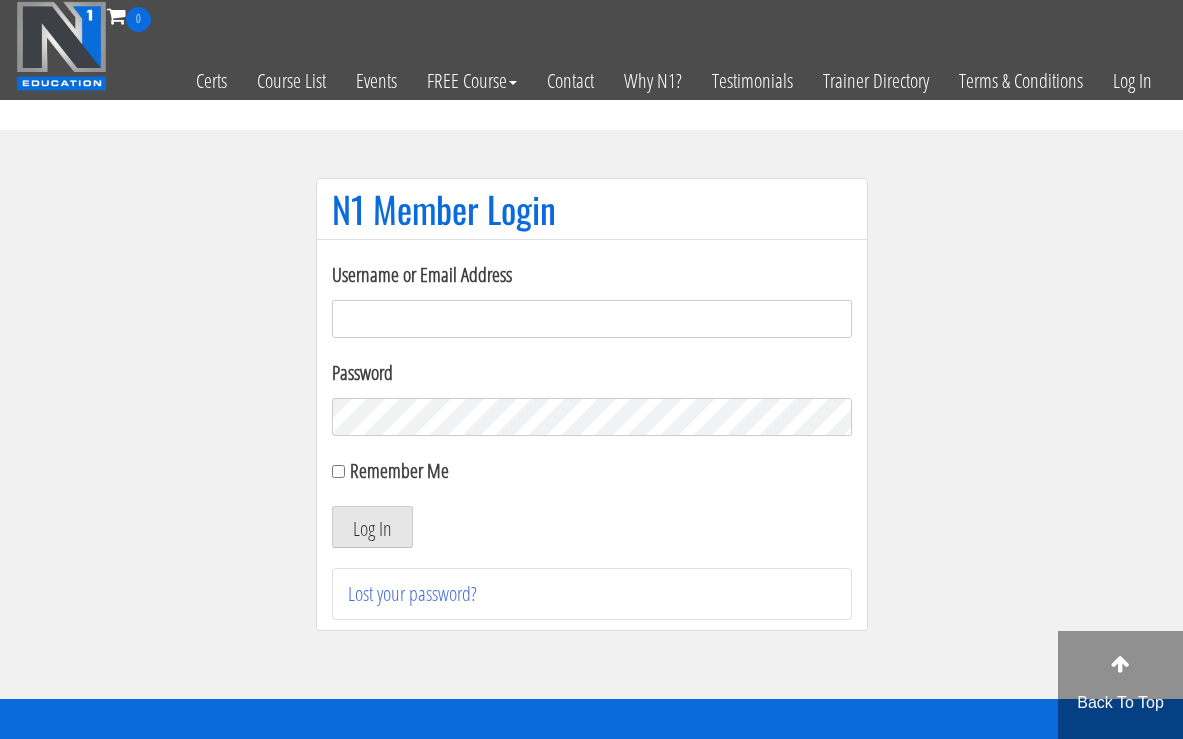 scroll, scrollTop: 0, scrollLeft: 0, axis: both 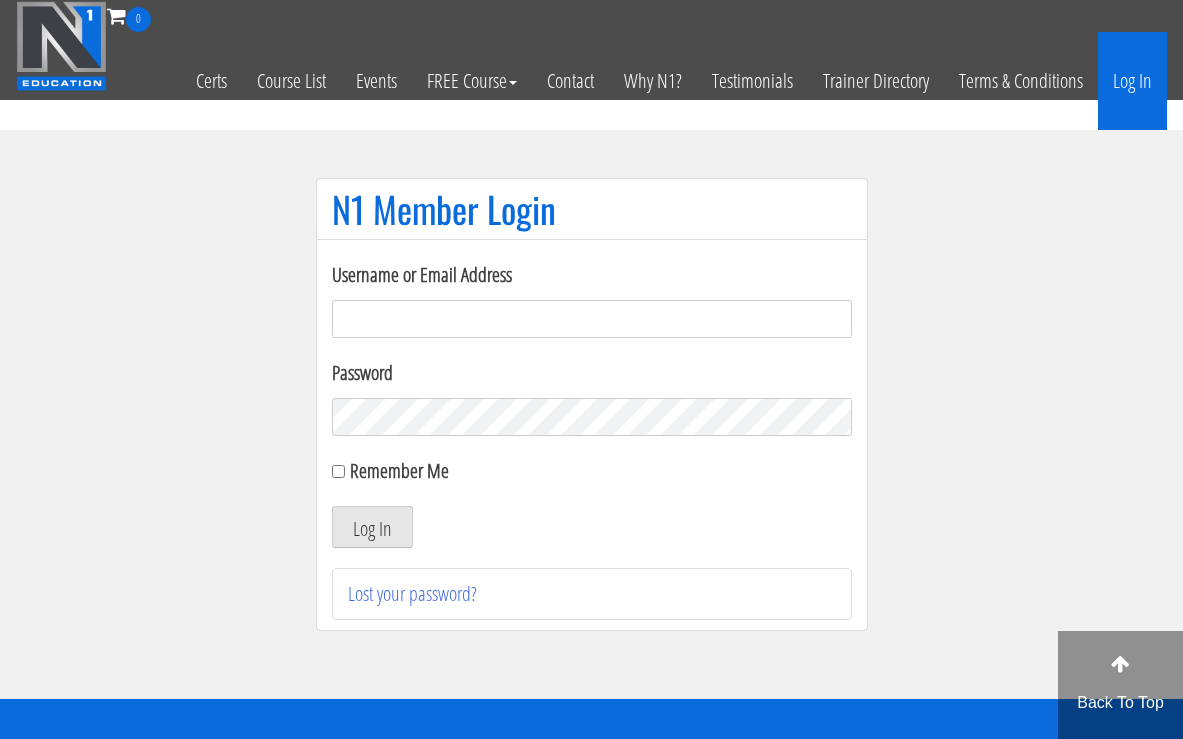 click on "Skip to content
Toggle navigation
0 Certs
Course List
Events
FREE Course
Course Preview – Biomechanics
Course Preview – Program Design
Contact
Why N1?
Testimonials
Trainer Directory
Terms & Conditions
Log In
x
Log In
Home
Course List
Certifications
Events
FREE Course
Contact
Cart
Why N1?
Testimonials
Trainer Directory
Terms & Conditions
N1 Member Login
Username or Email Address
Password
Remember Me
Log In
Lost your password?" at bounding box center (591, 622) 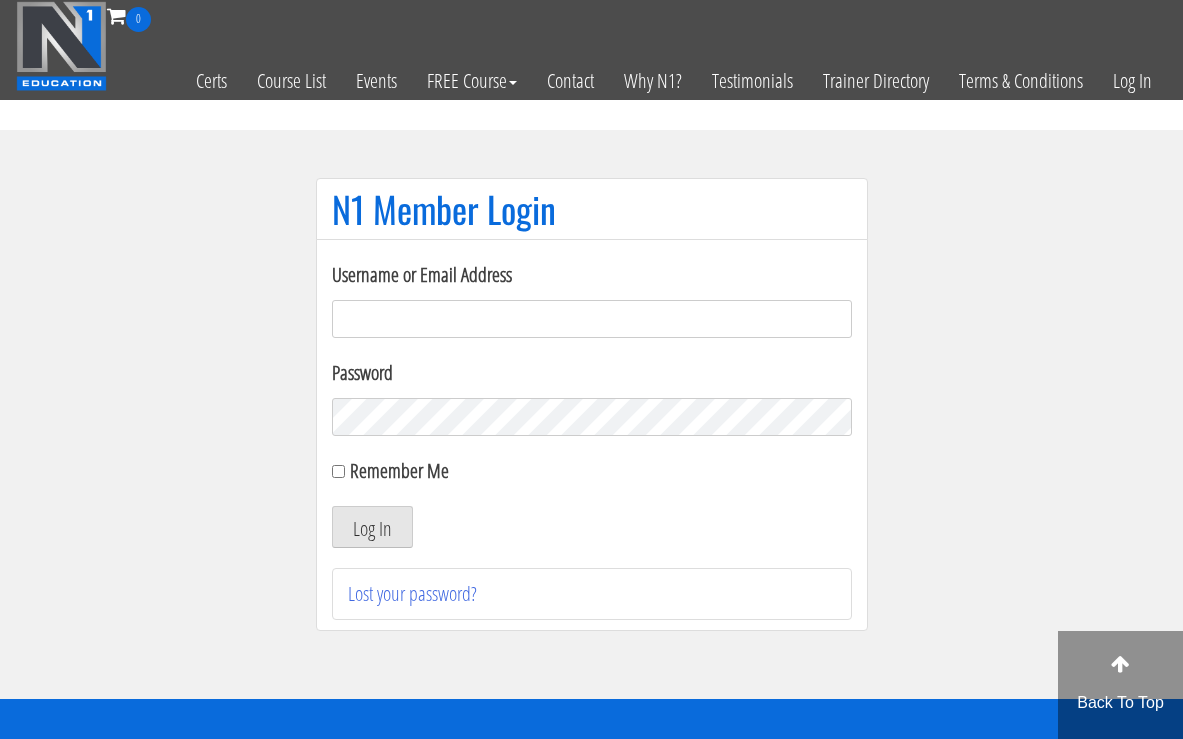 type on "[EMAIL_ADDRESS][DOMAIN_NAME]" 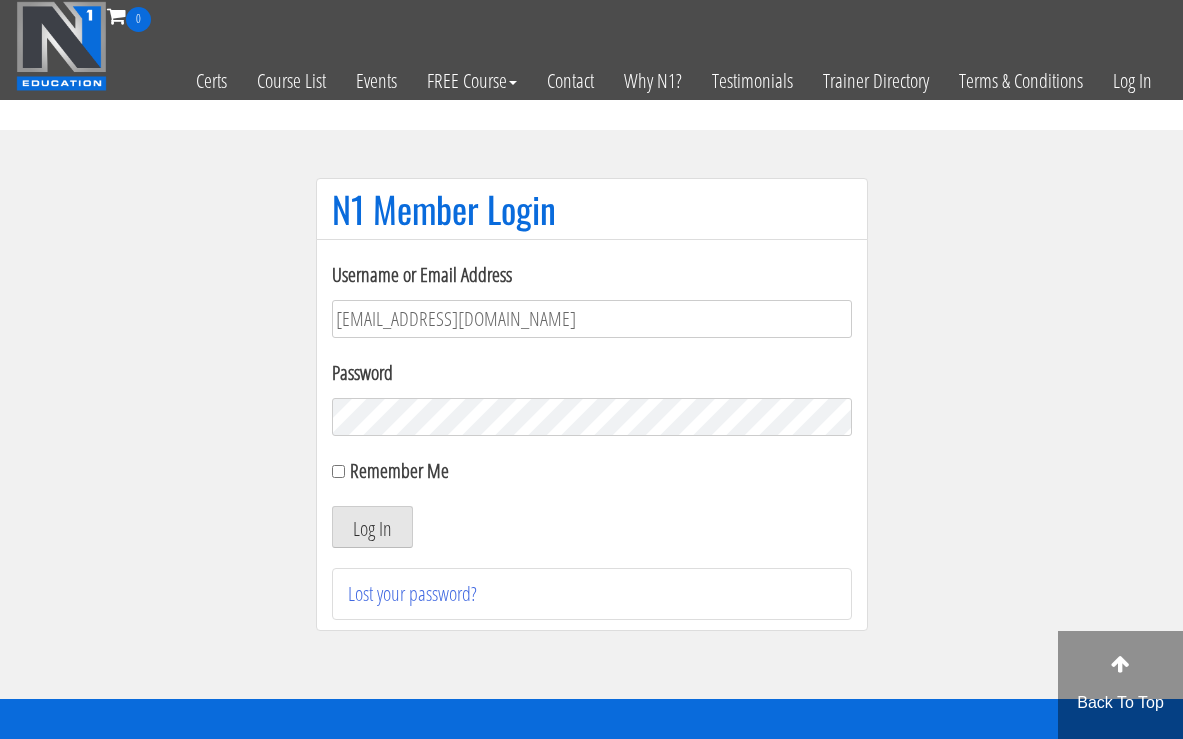 click on "Log In" at bounding box center [372, 527] 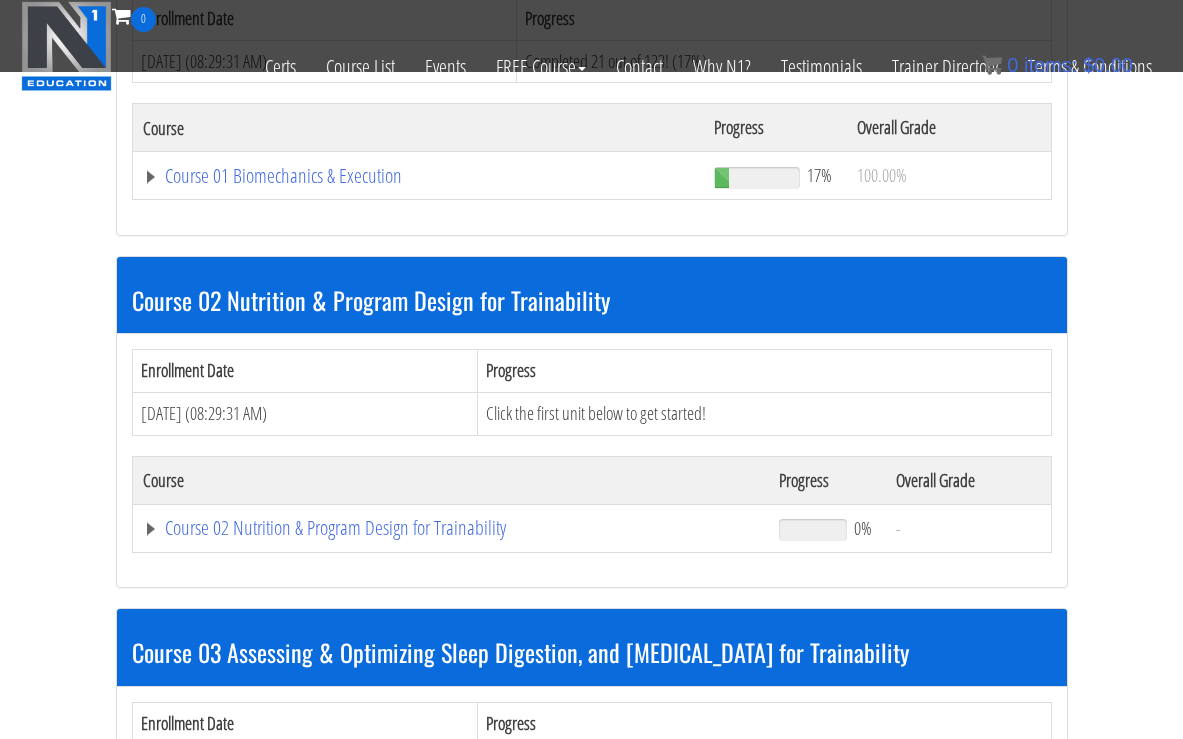 scroll, scrollTop: 377, scrollLeft: 0, axis: vertical 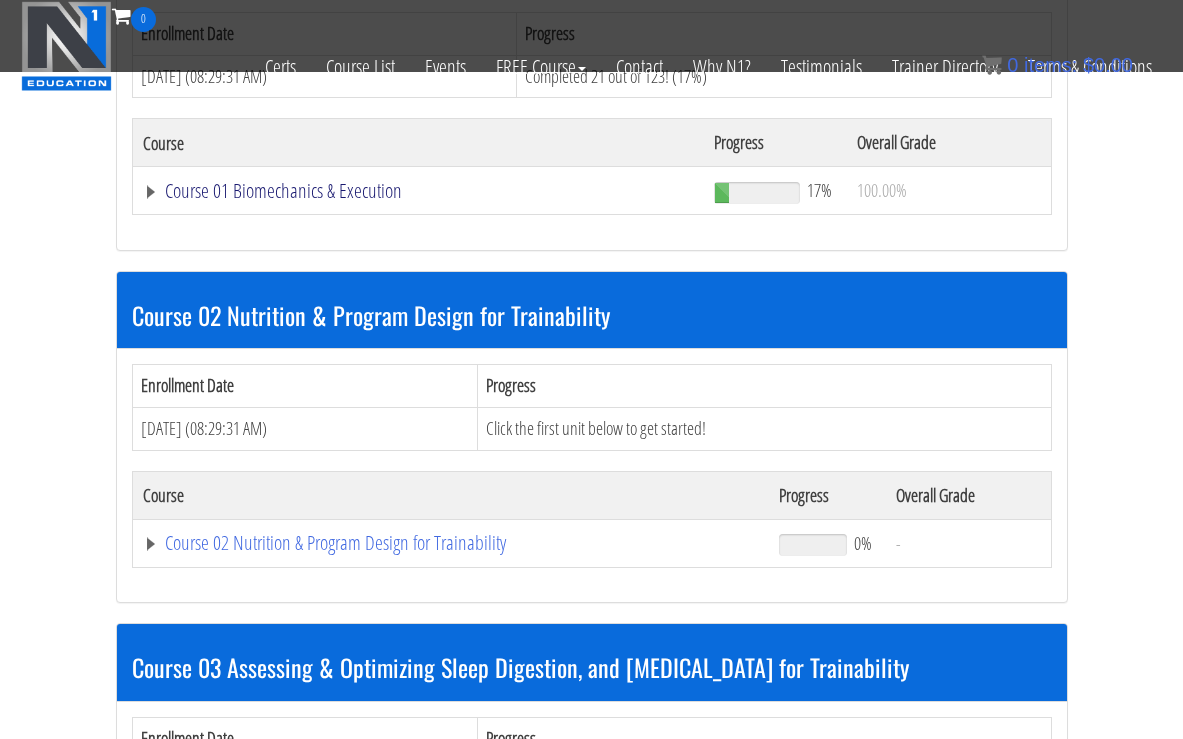 click on "Course 01 Biomechanics & Execution" at bounding box center (419, 191) 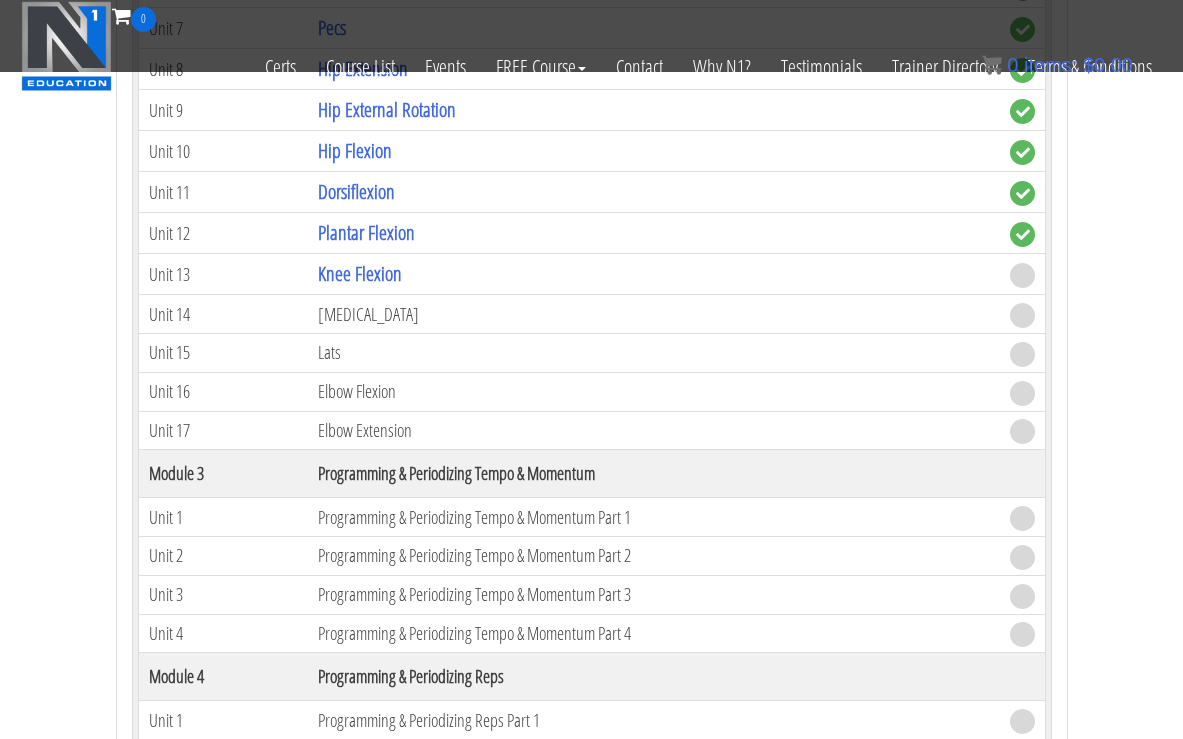 scroll, scrollTop: 1305, scrollLeft: 0, axis: vertical 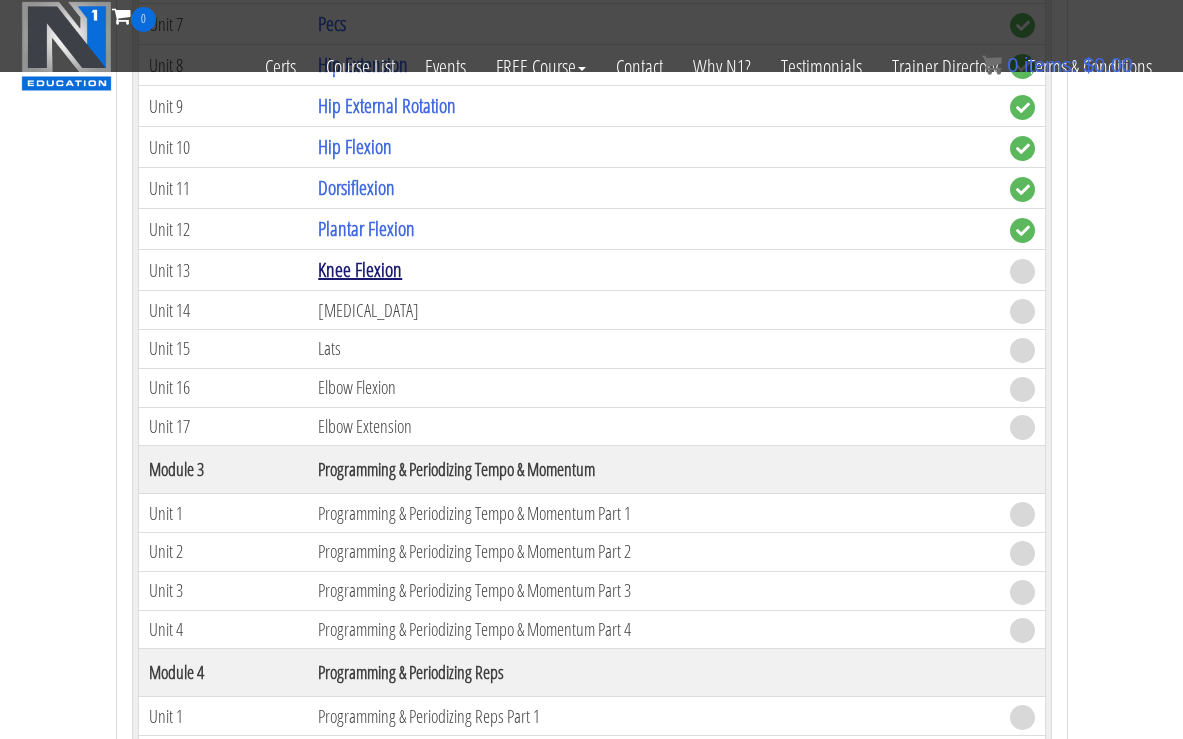 click on "Knee Flexion" at bounding box center (360, 269) 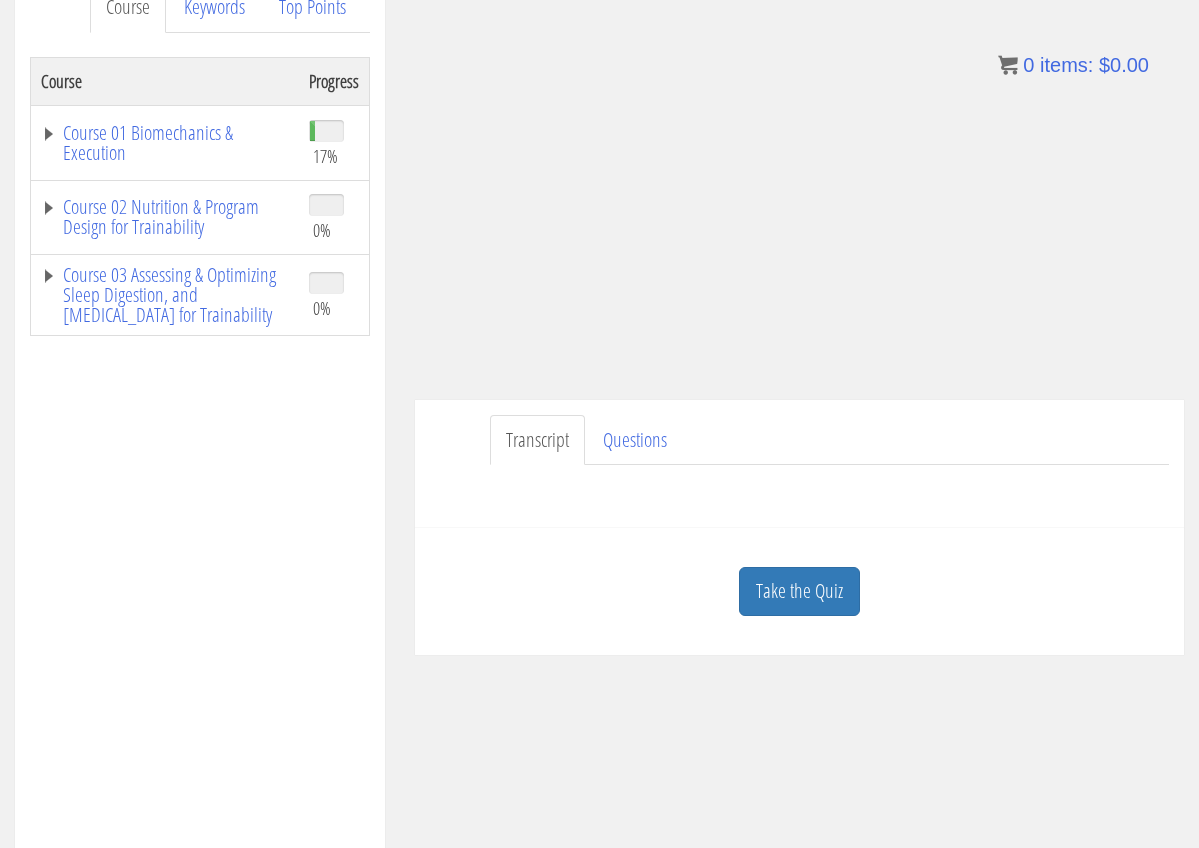 scroll, scrollTop: 298, scrollLeft: 0, axis: vertical 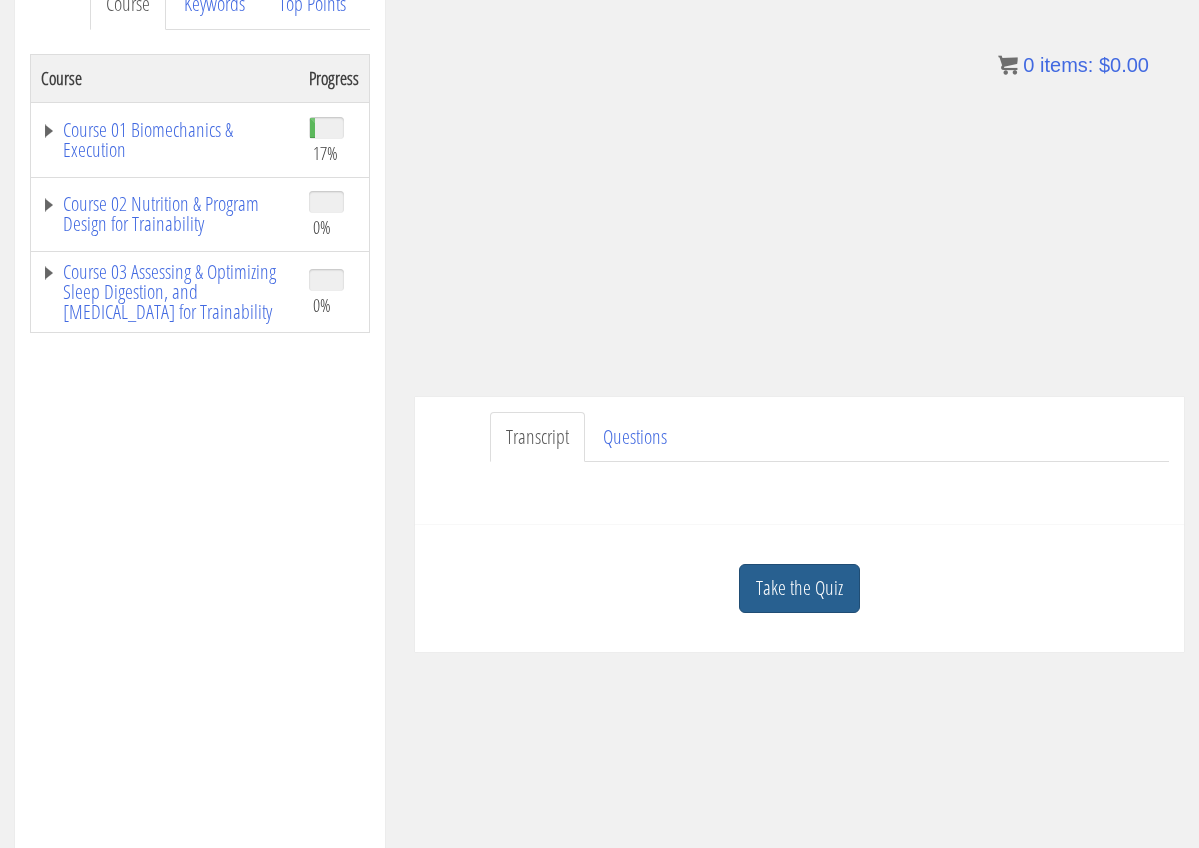 click on "Take the Quiz" at bounding box center [799, 588] 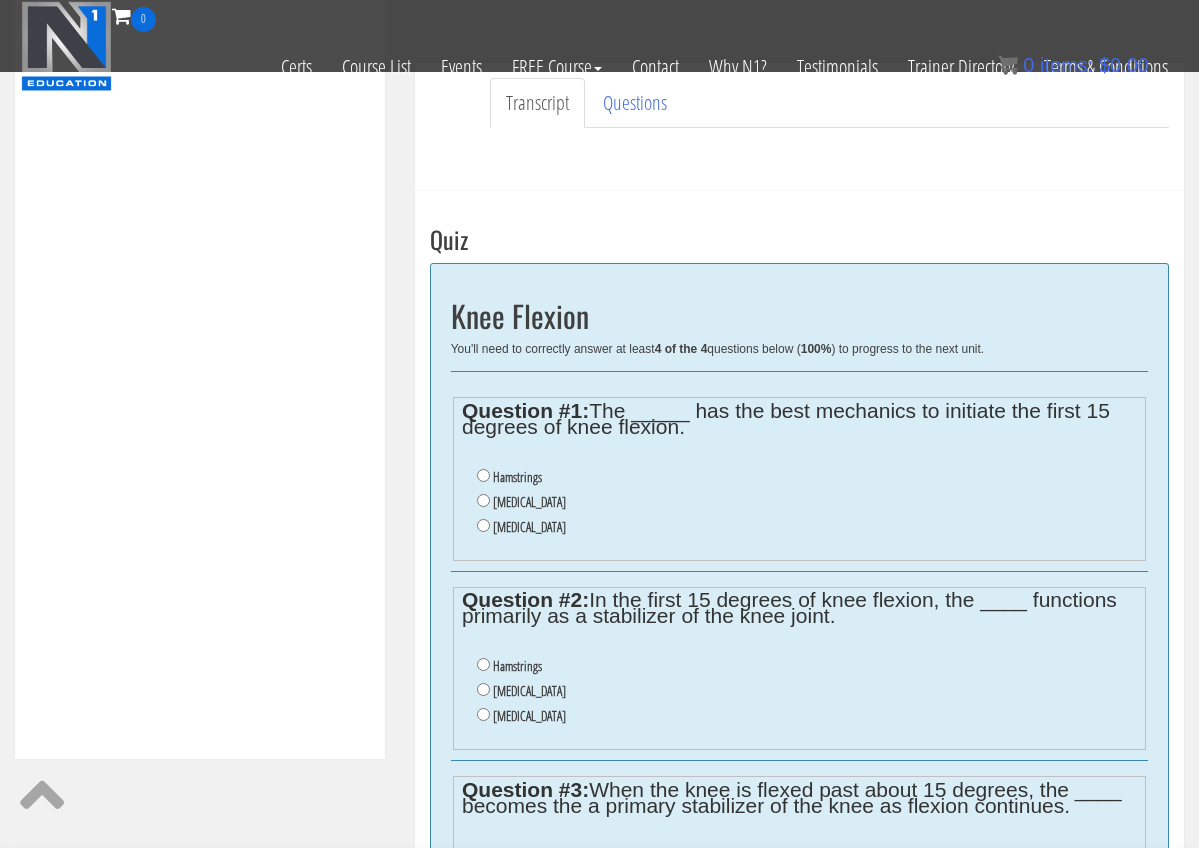 scroll, scrollTop: 510, scrollLeft: 0, axis: vertical 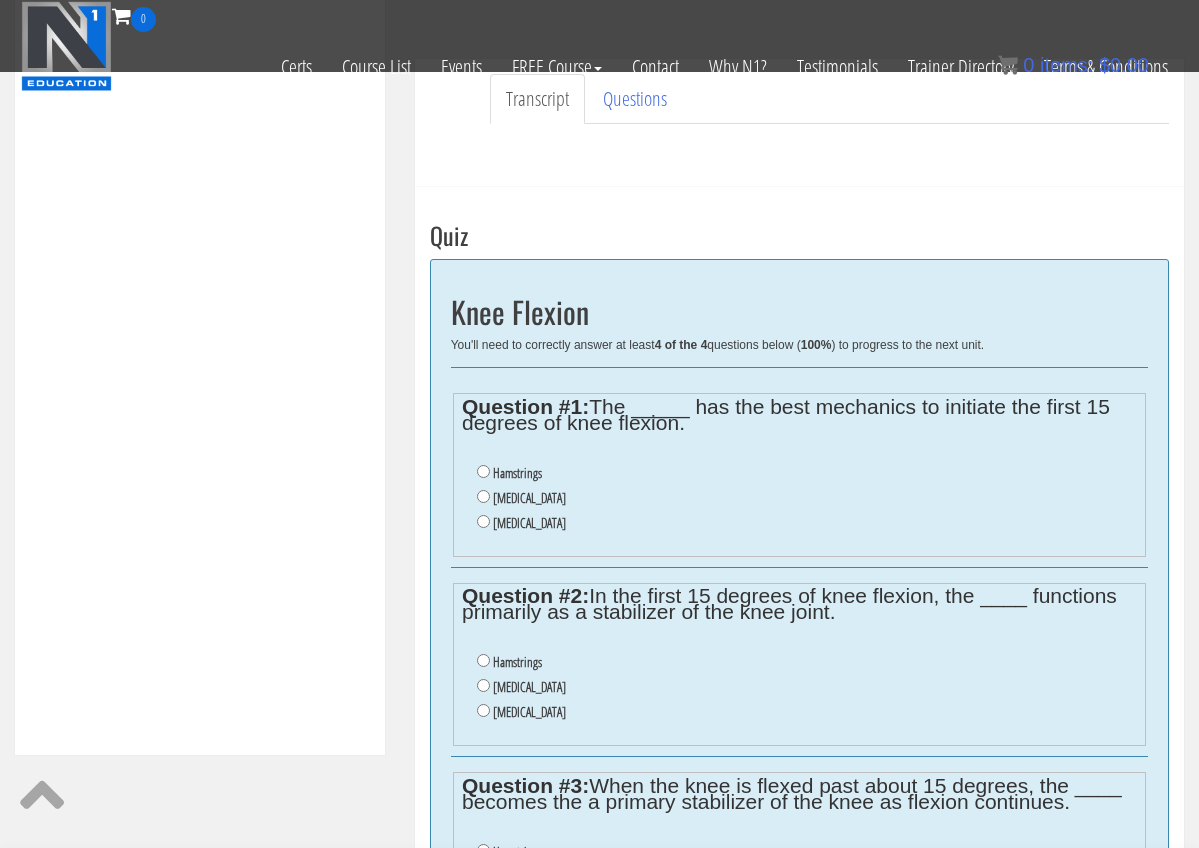 click on "Gastrocnemius" at bounding box center [483, 496] 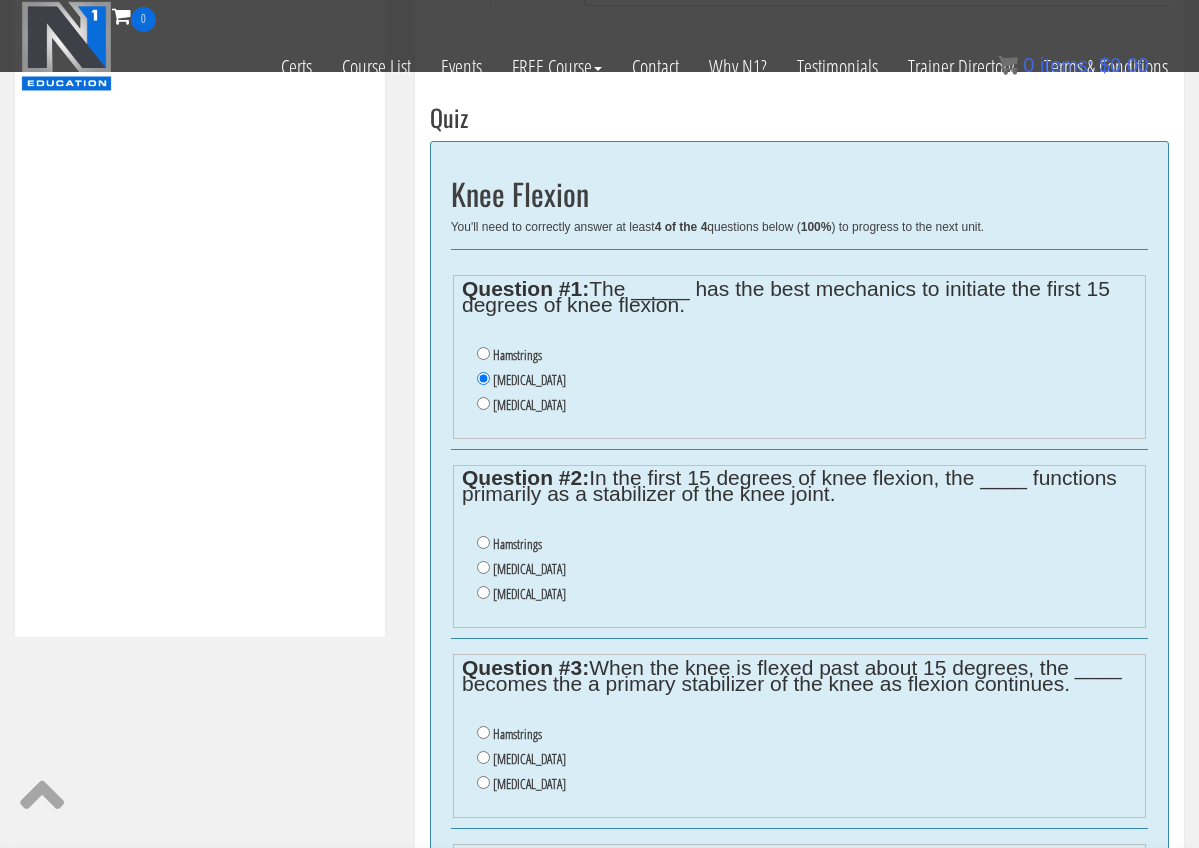 scroll, scrollTop: 631, scrollLeft: 0, axis: vertical 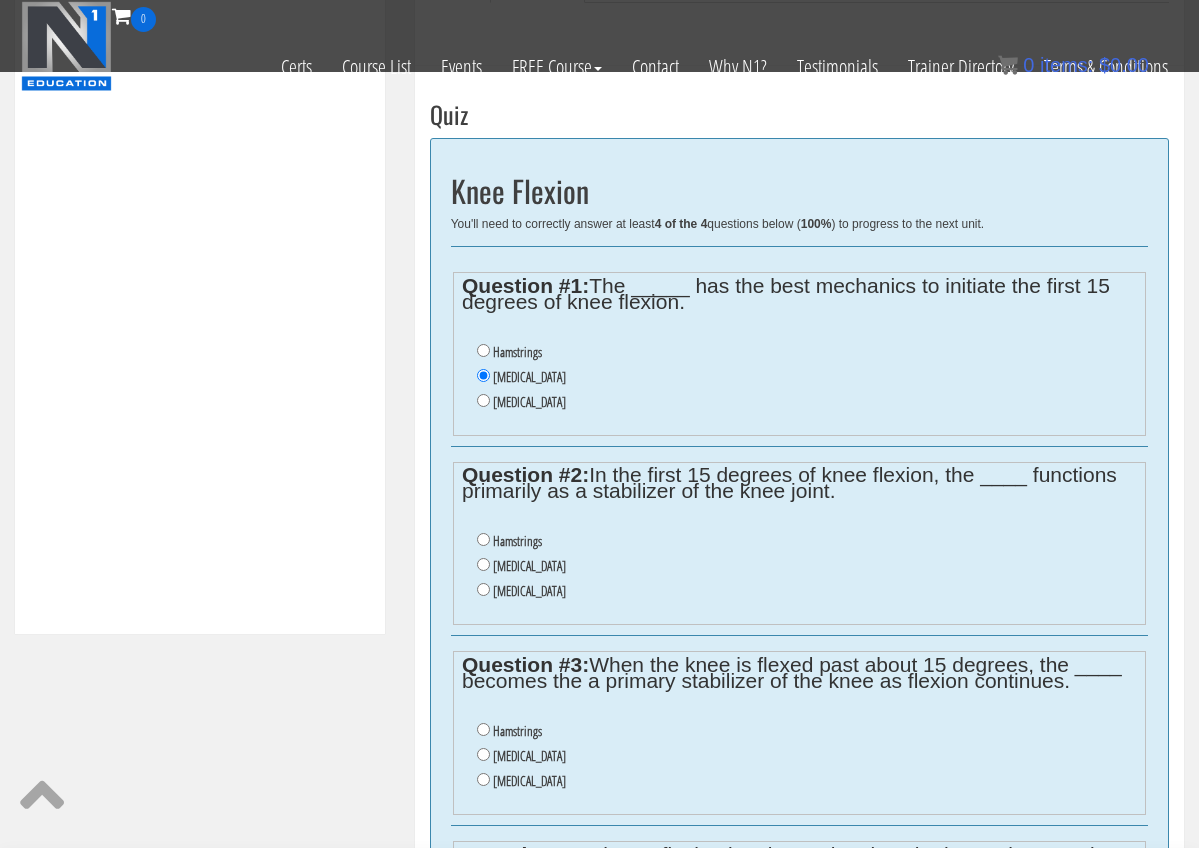 click on "Hamstrings" at bounding box center [483, 539] 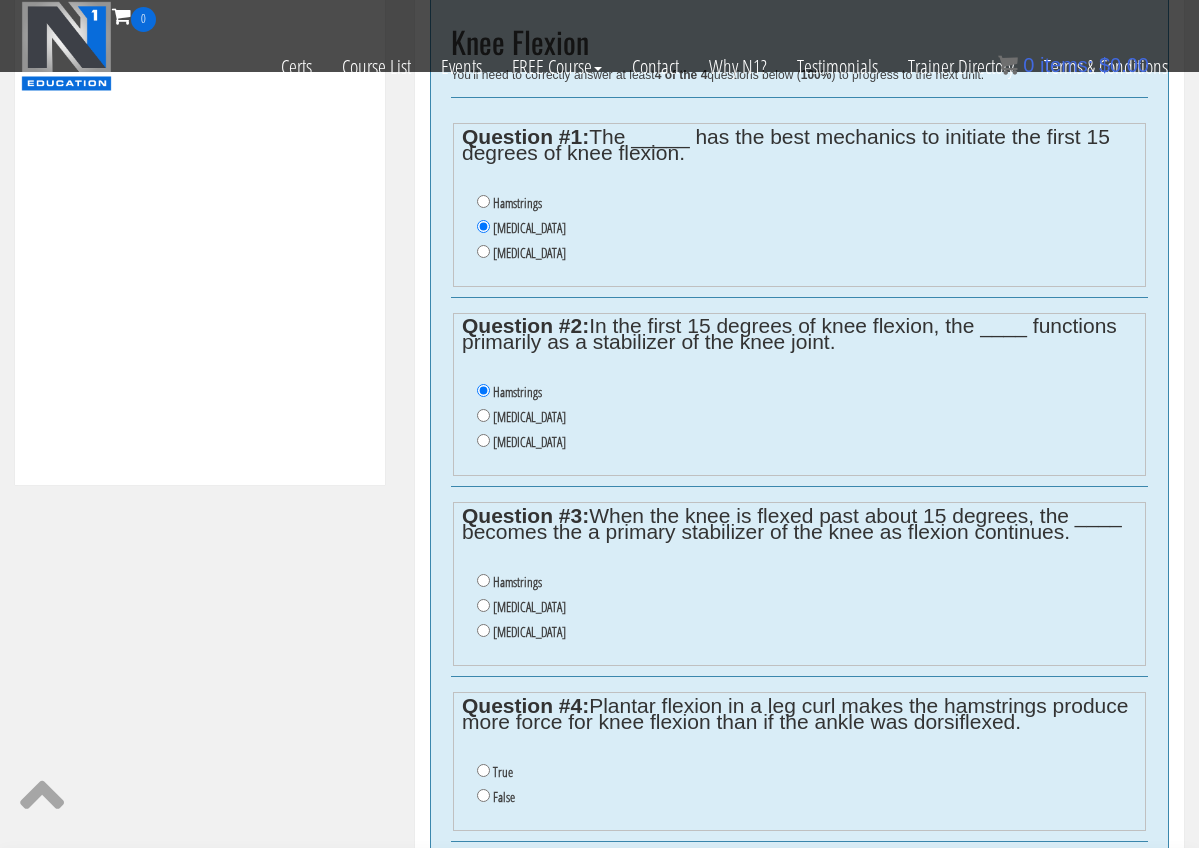 scroll, scrollTop: 781, scrollLeft: 0, axis: vertical 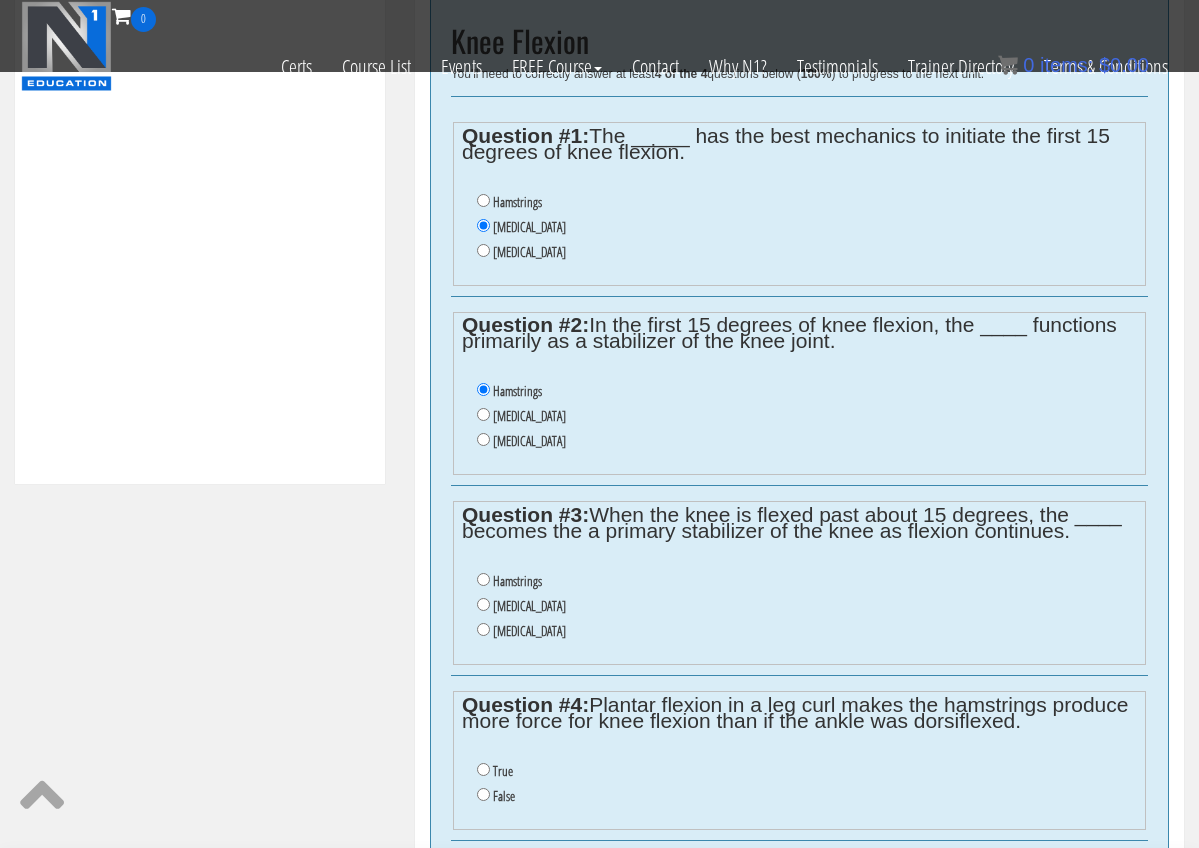 click on "Hamstrings" at bounding box center [483, 579] 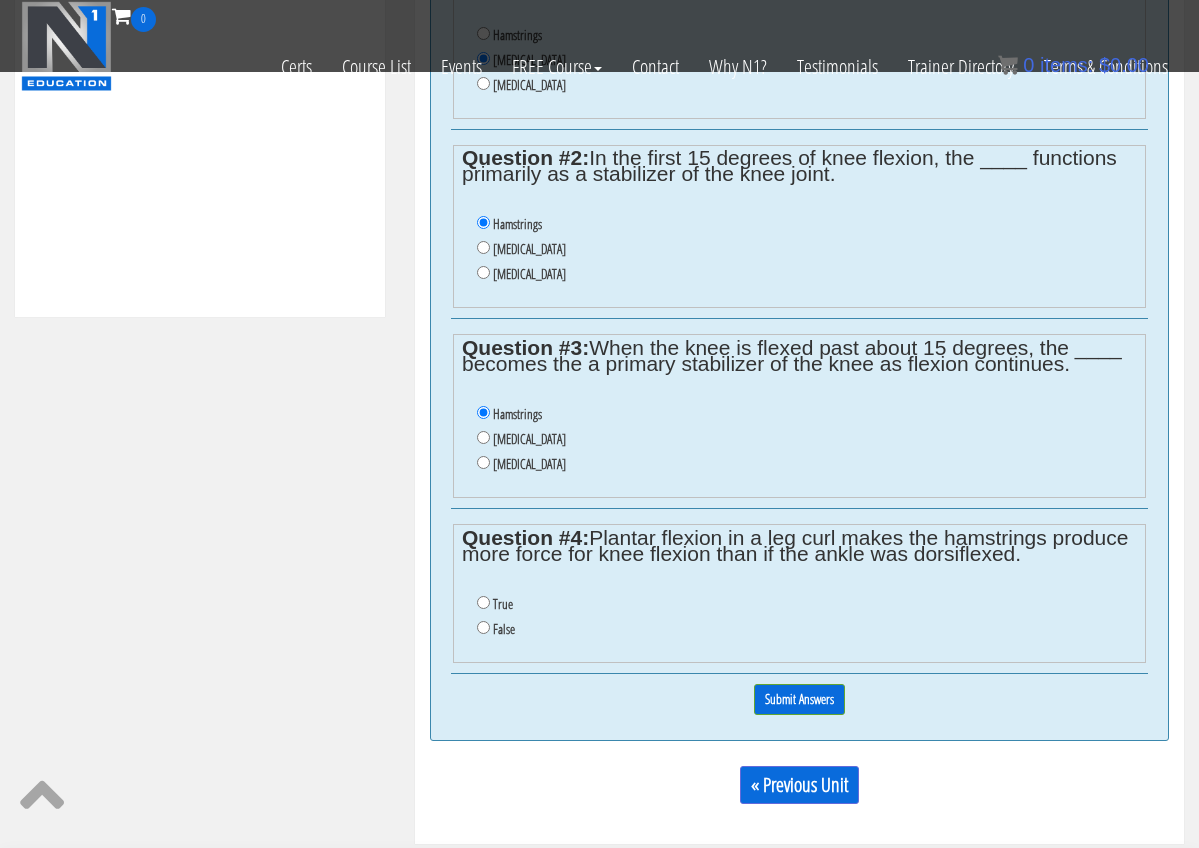 scroll, scrollTop: 949, scrollLeft: 0, axis: vertical 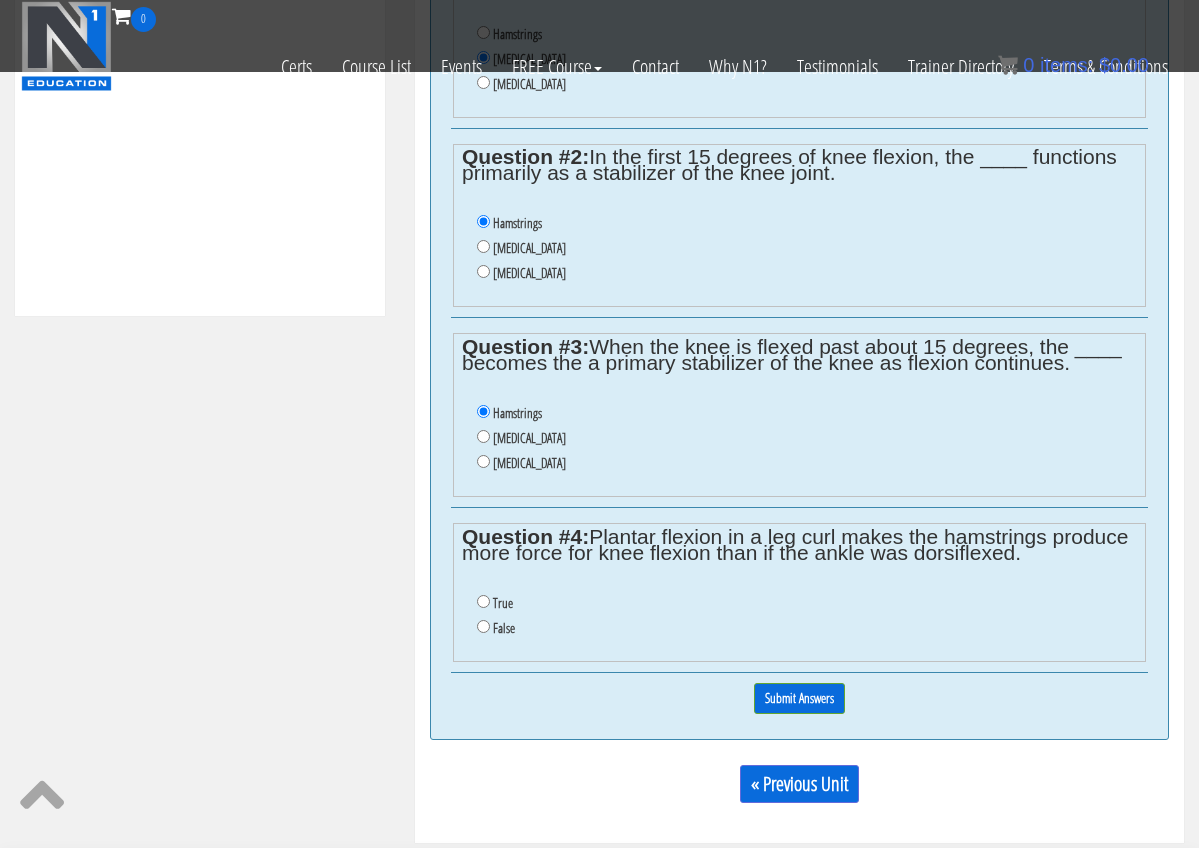 click on "True" at bounding box center [483, 601] 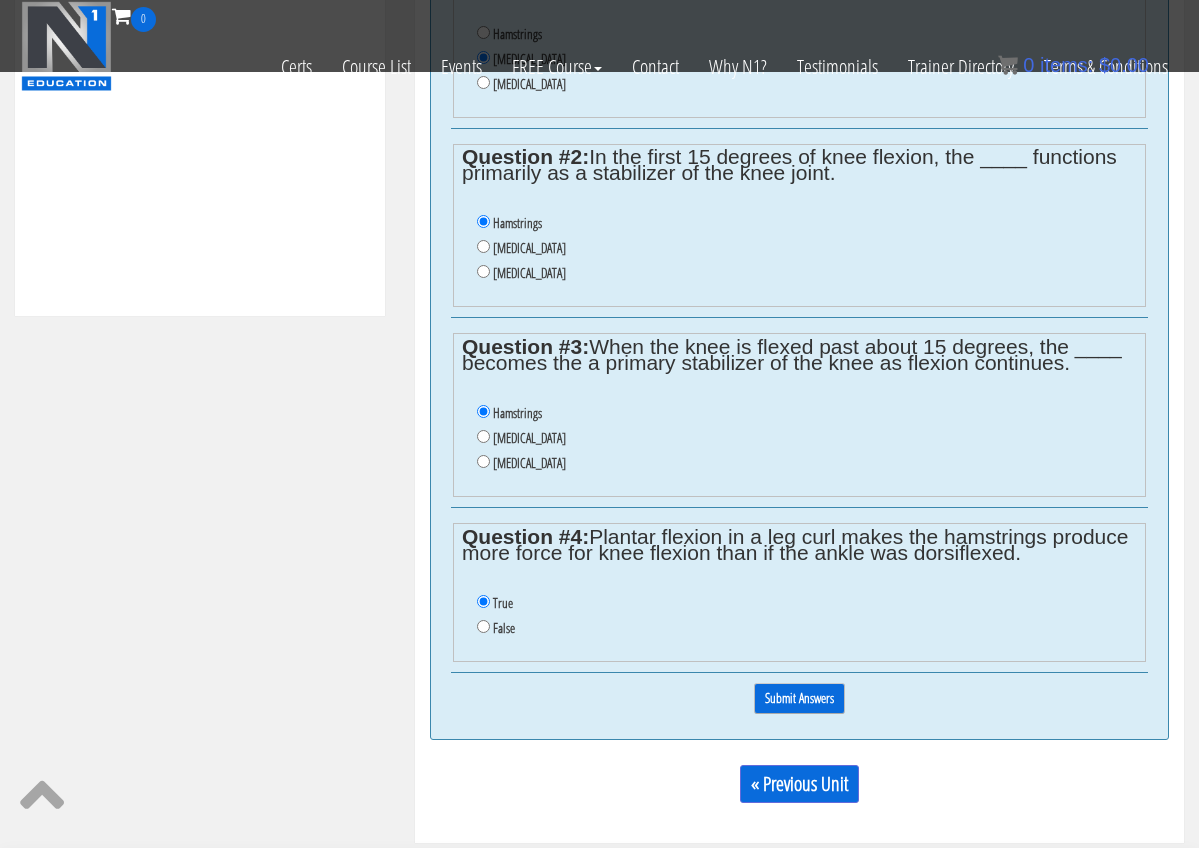 click on "Submit Answers" at bounding box center [799, 698] 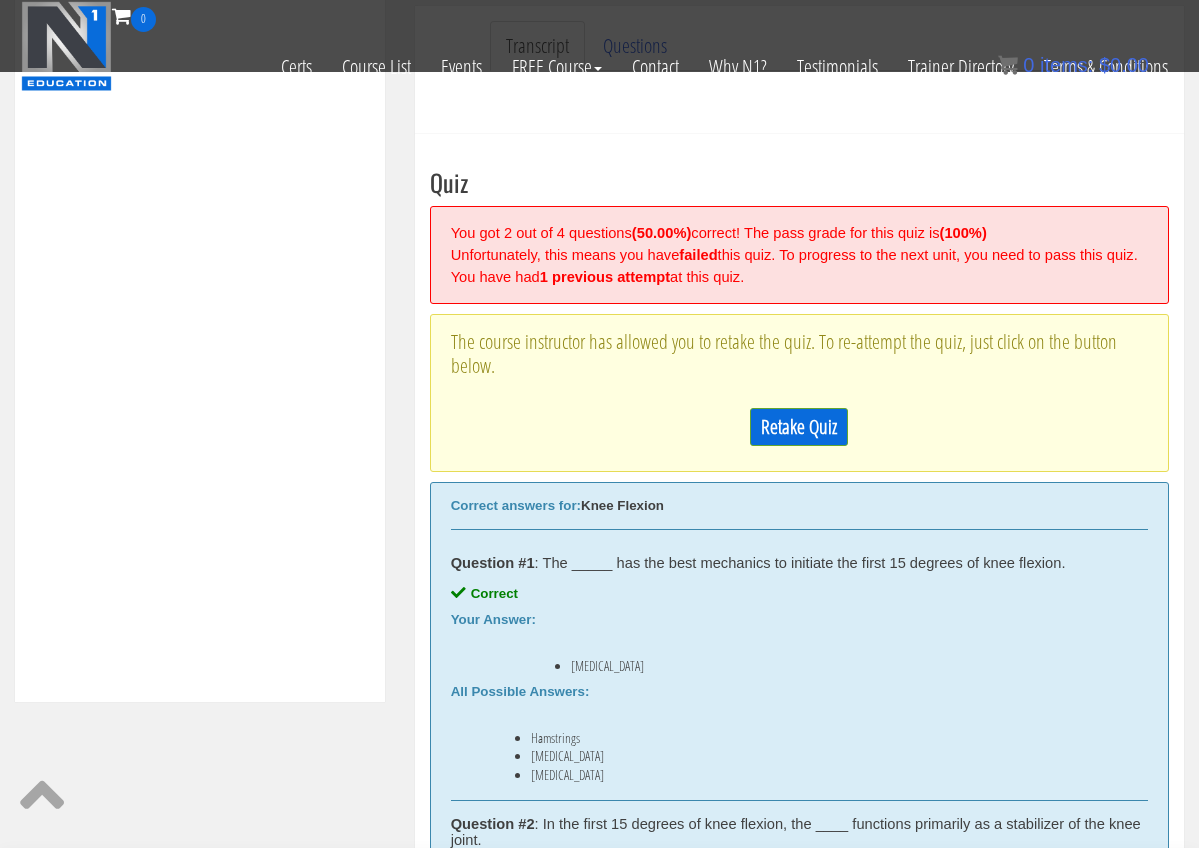 scroll, scrollTop: 565, scrollLeft: 0, axis: vertical 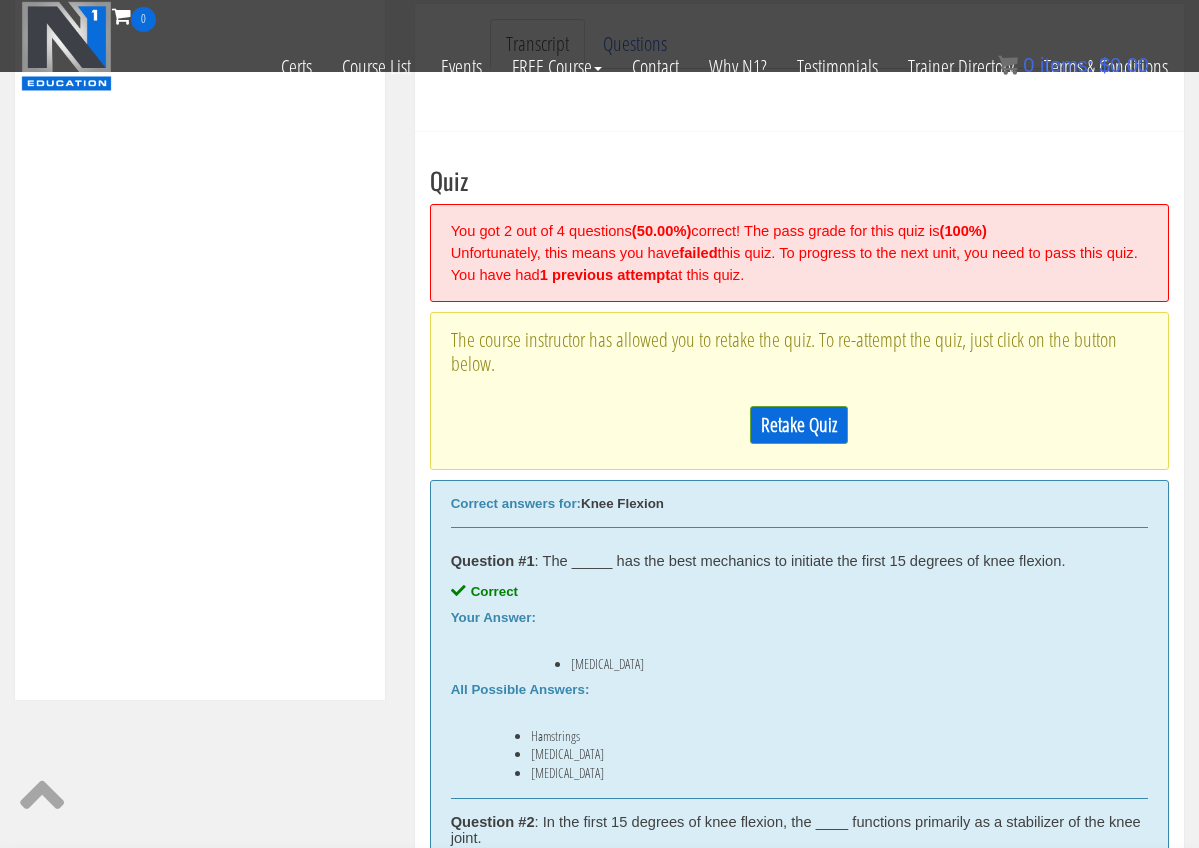 click on "Retake Quiz" at bounding box center (799, 425) 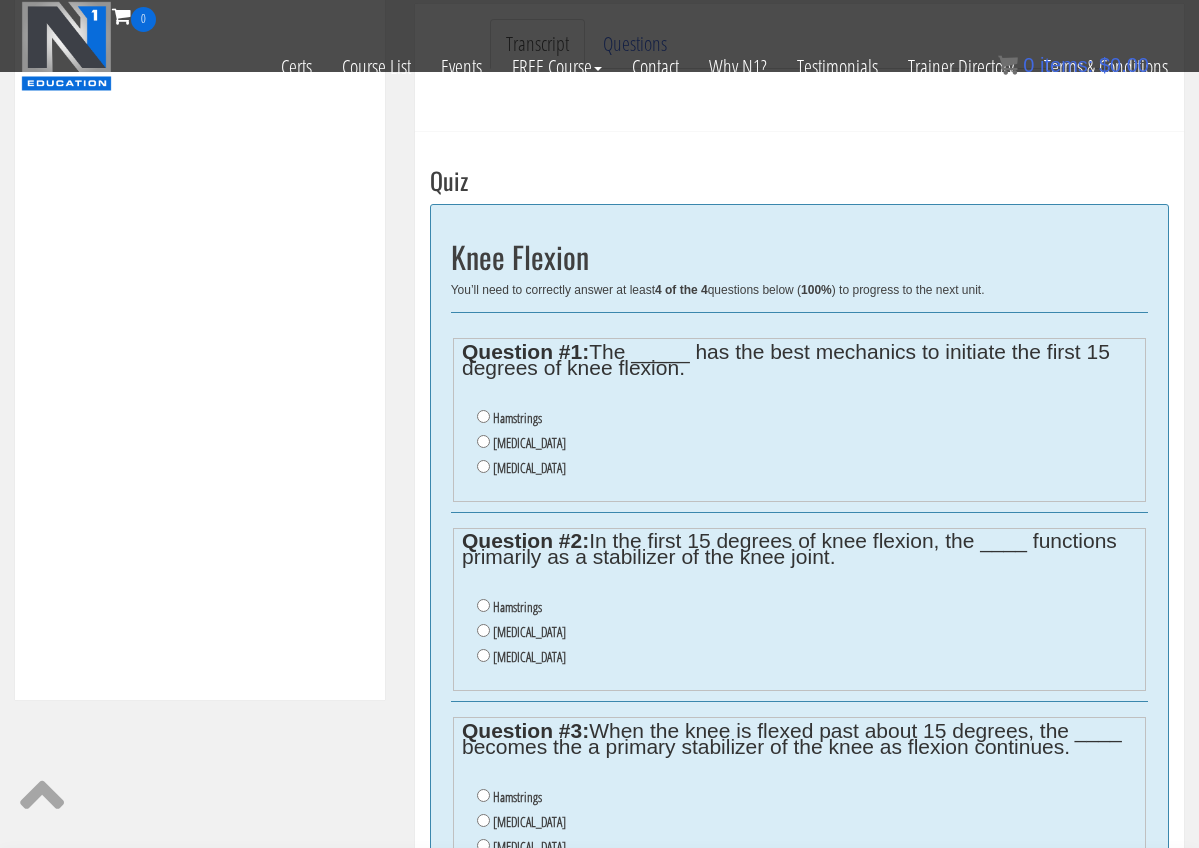 click on "Gastrocnemius" at bounding box center (483, 441) 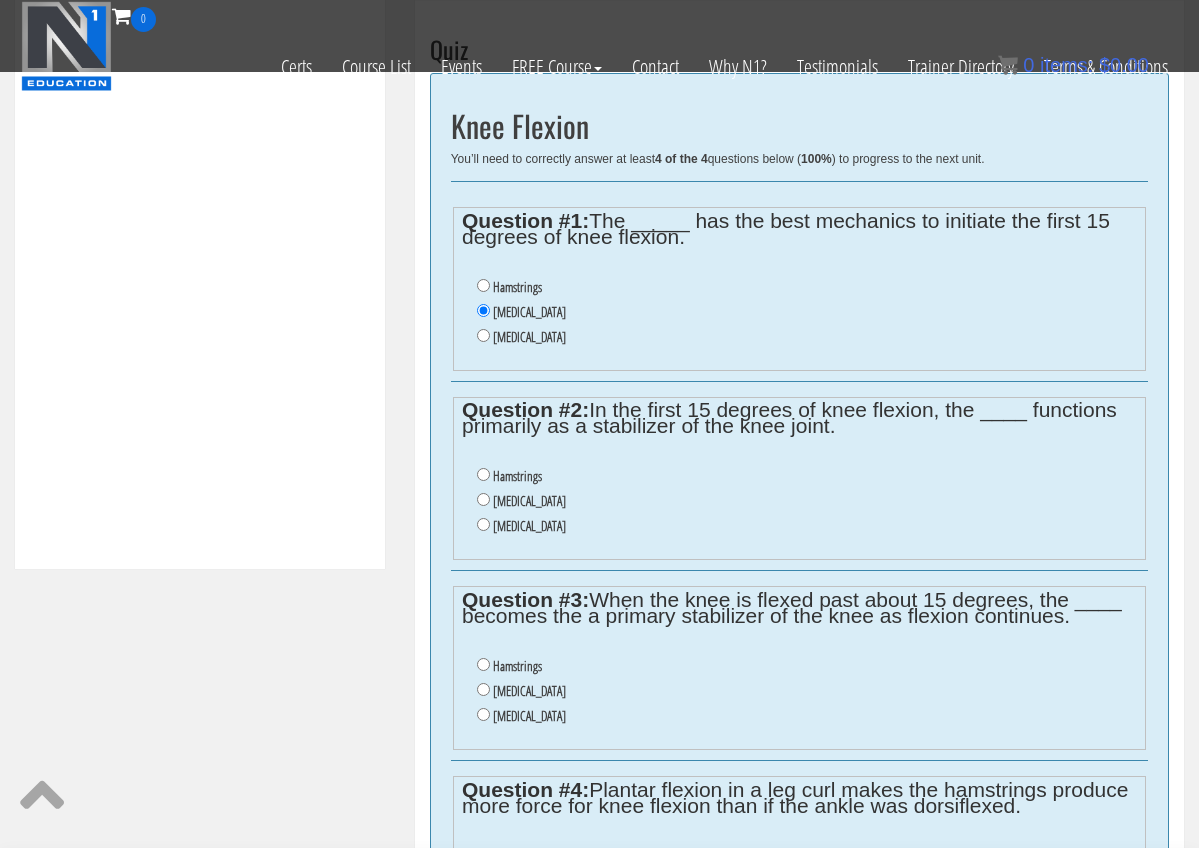 scroll, scrollTop: 697, scrollLeft: 0, axis: vertical 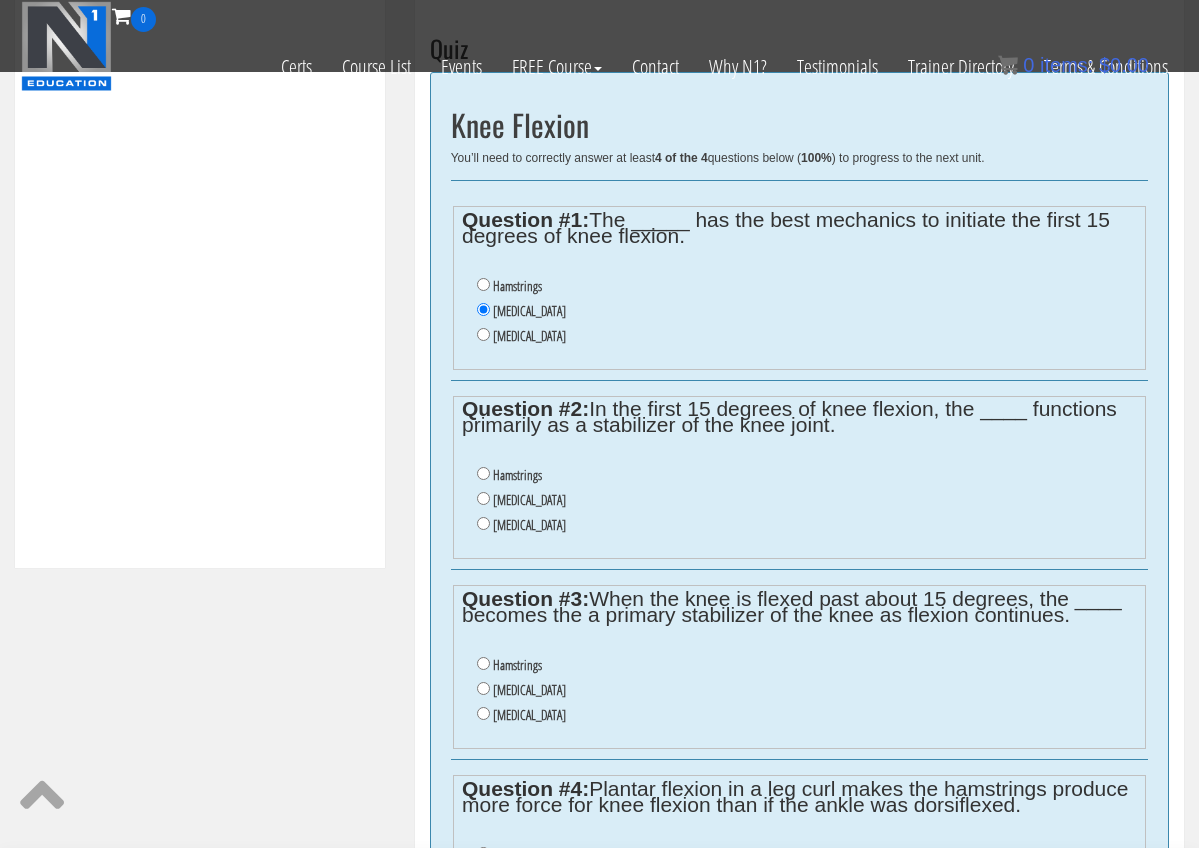 click on "Hamstrings" at bounding box center [483, 473] 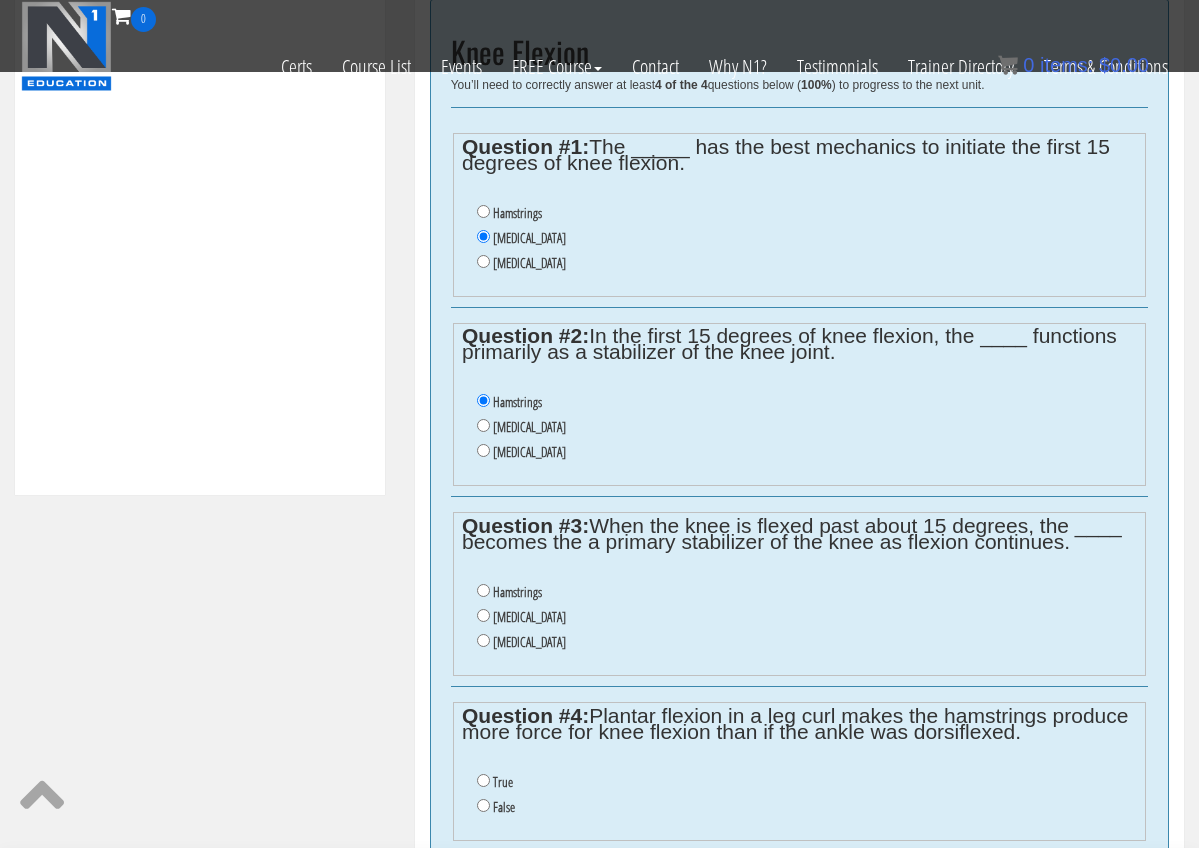 scroll, scrollTop: 779, scrollLeft: 0, axis: vertical 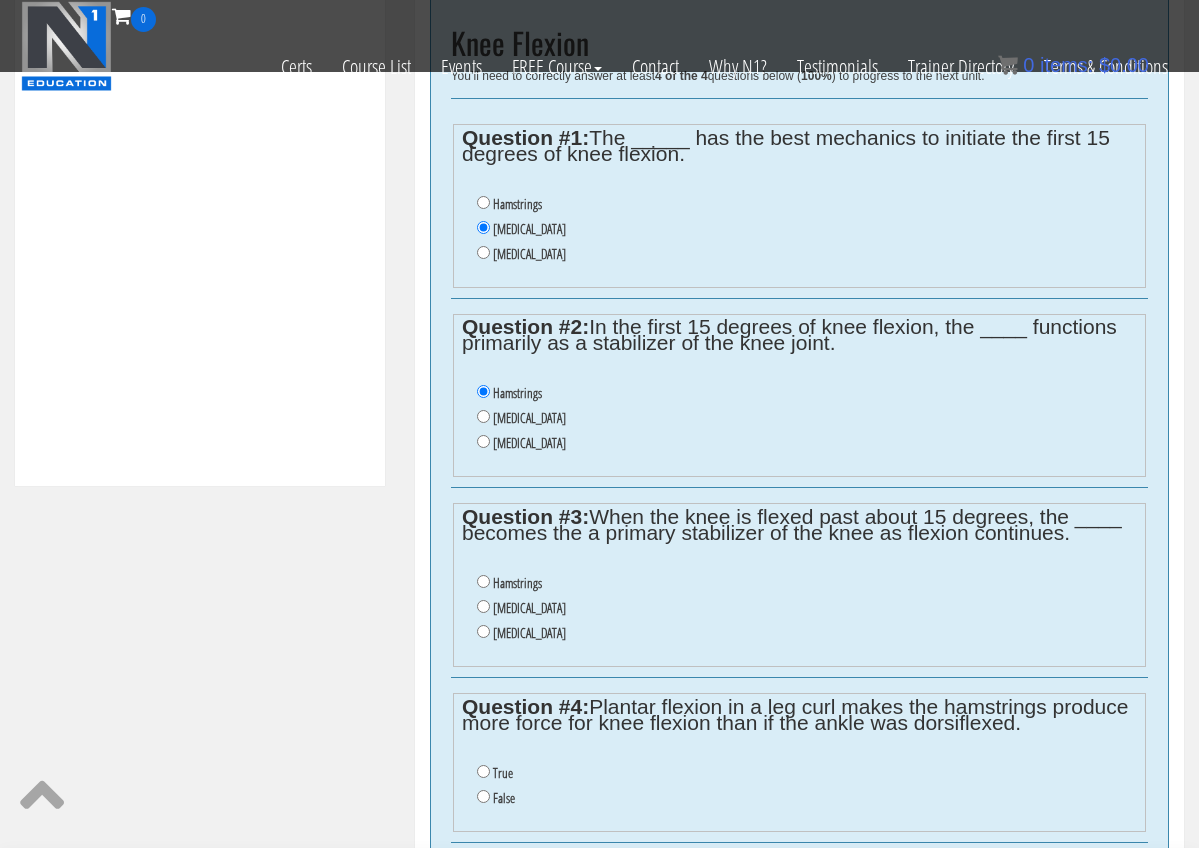 click on "Gastrocnemius" at bounding box center (483, 606) 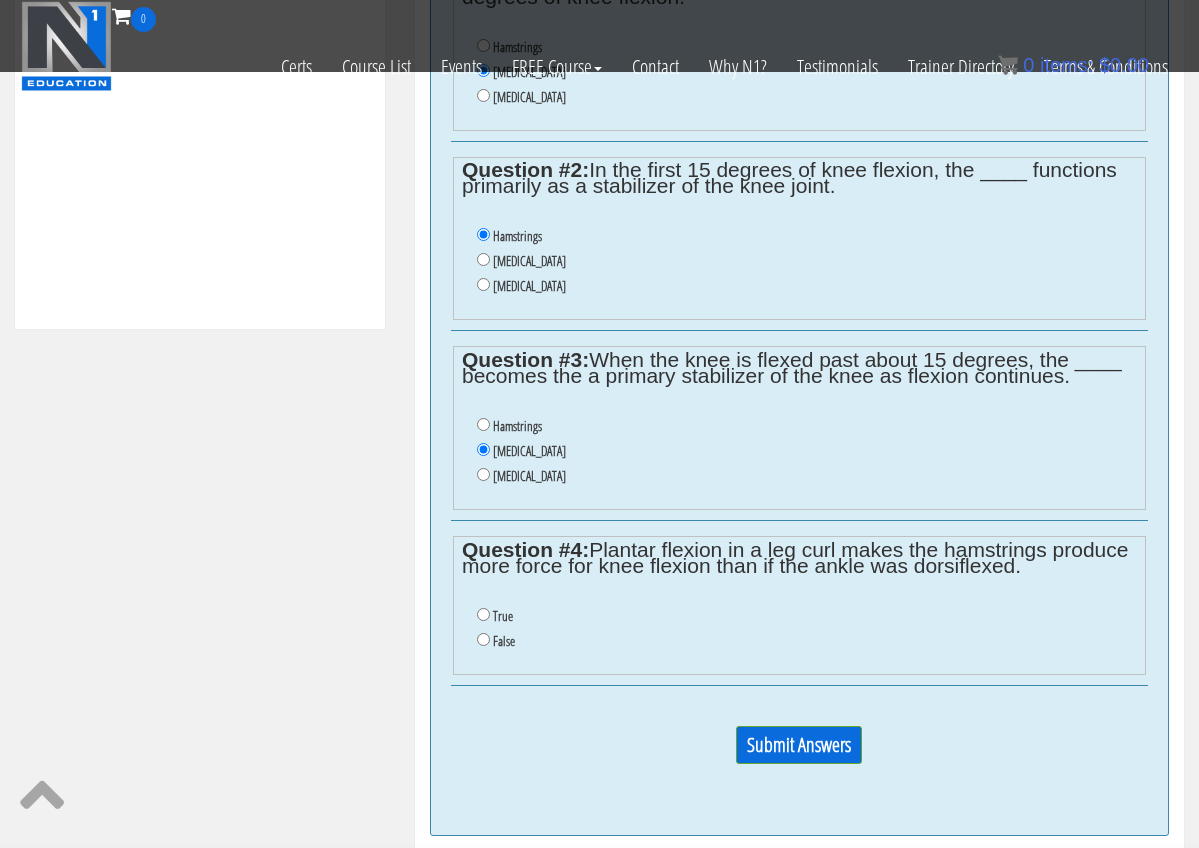 scroll, scrollTop: 938, scrollLeft: 0, axis: vertical 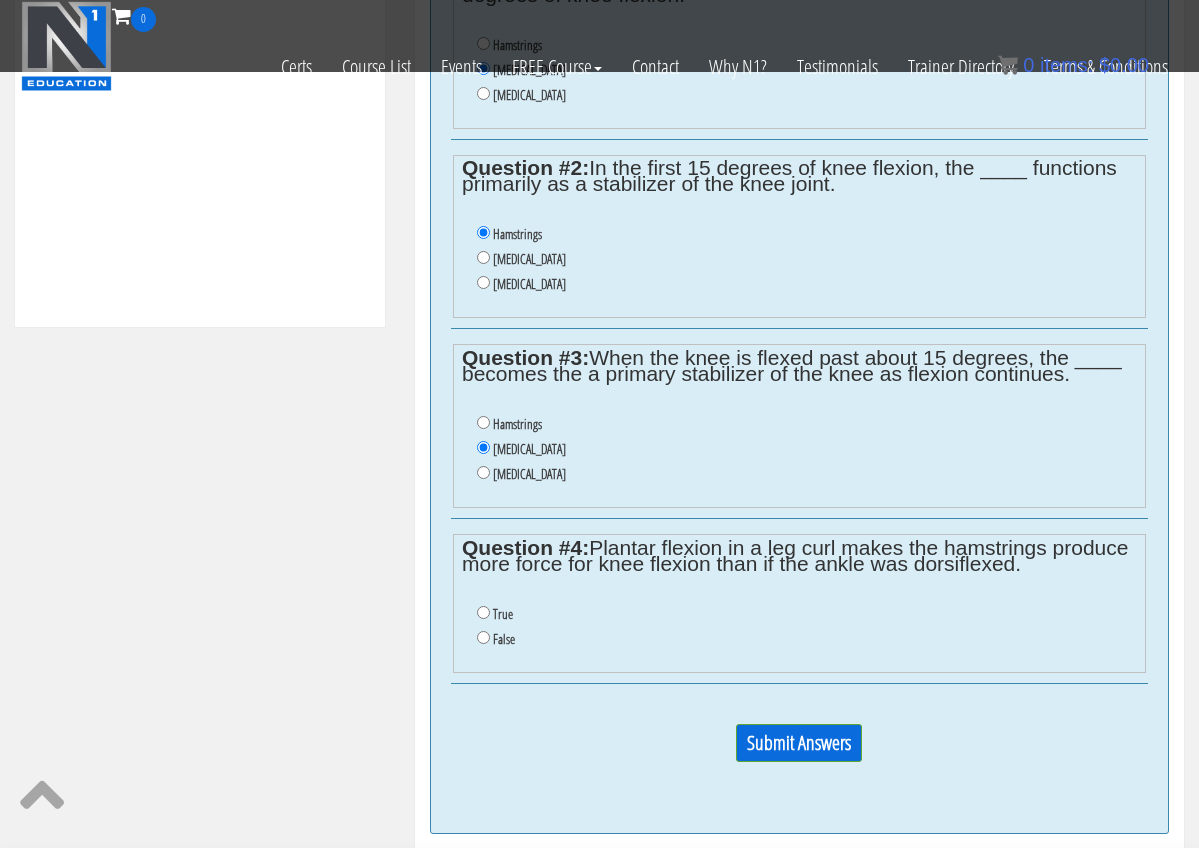 click on "False" at bounding box center [483, 637] 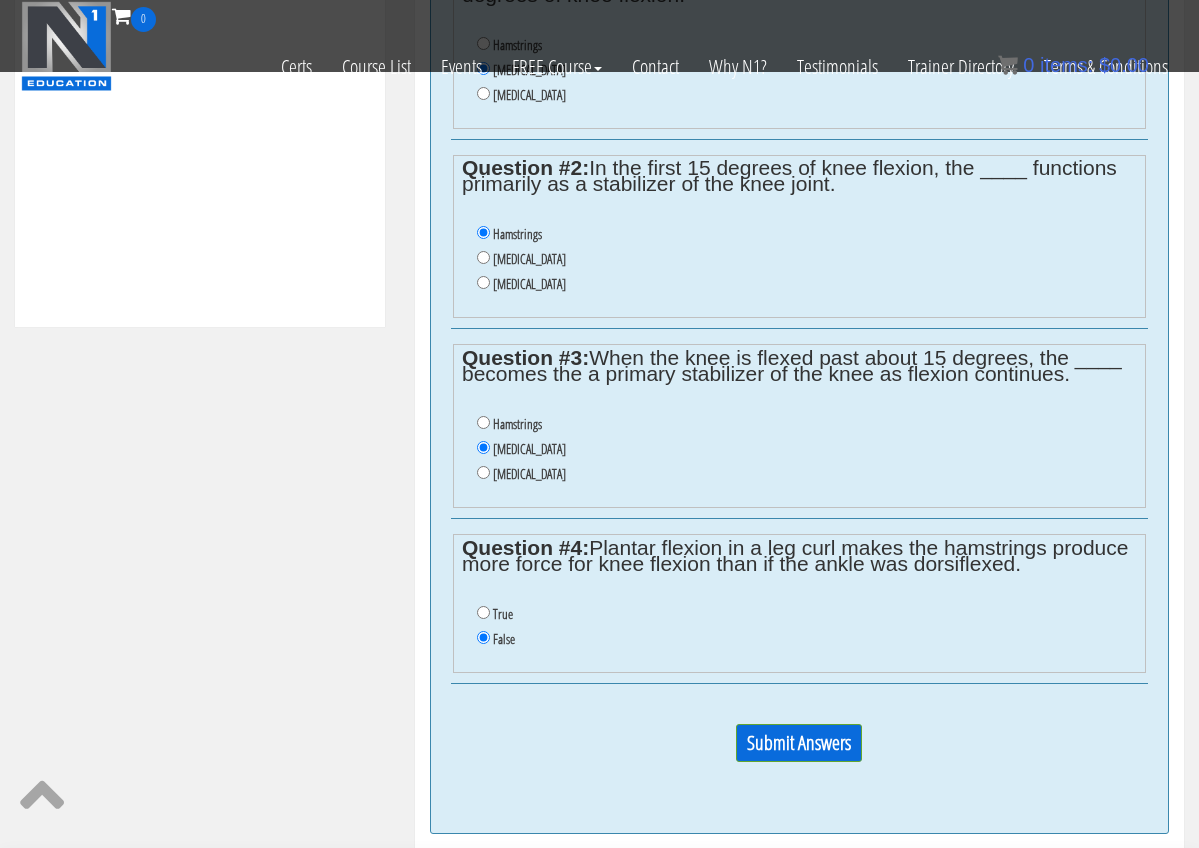 click on "False" at bounding box center [483, 637] 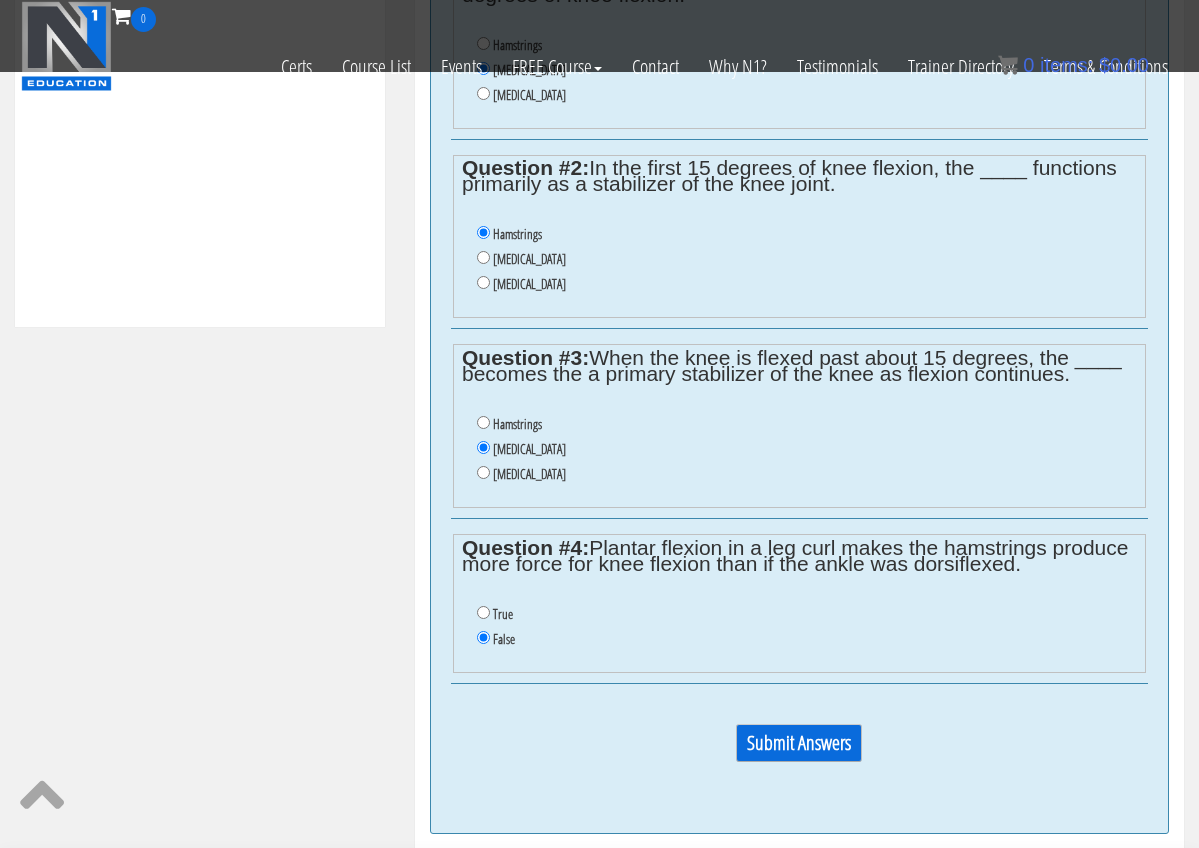 click on "Submit Answers" at bounding box center [799, 743] 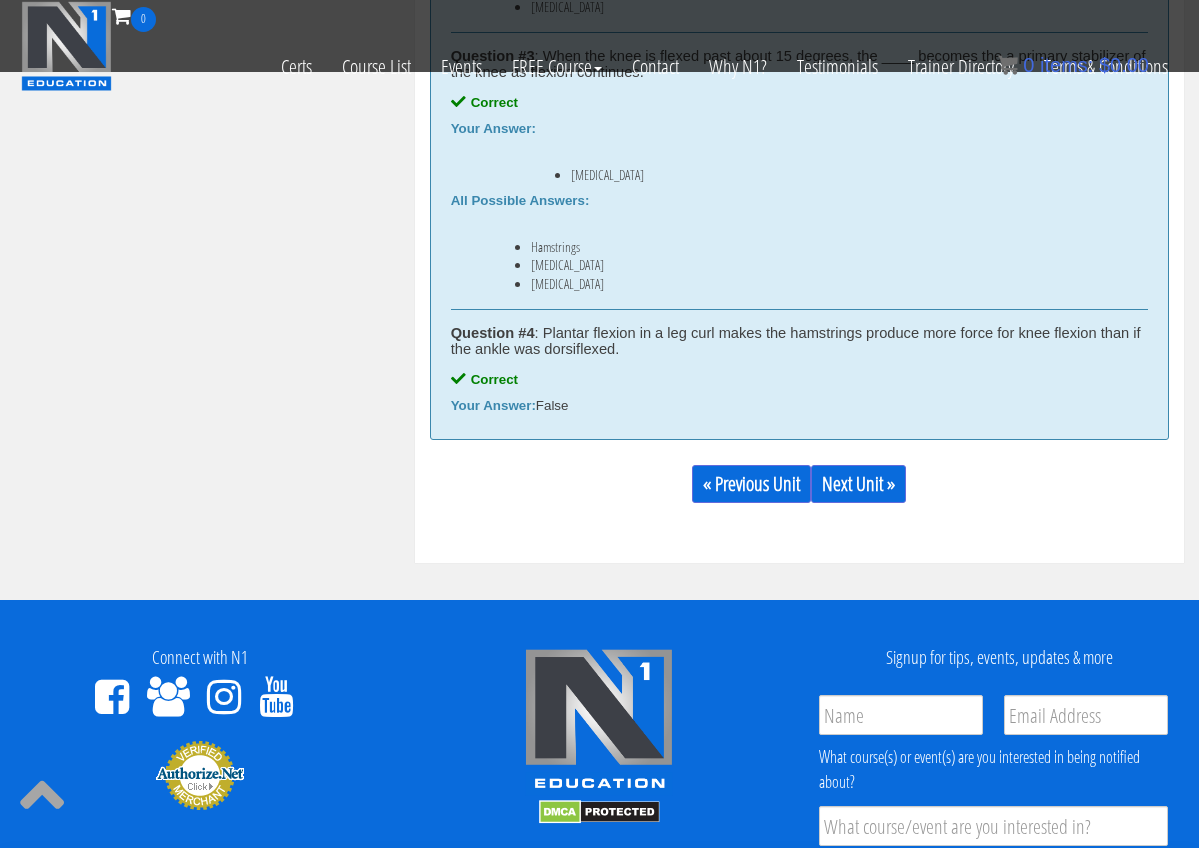 scroll, scrollTop: 1507, scrollLeft: 0, axis: vertical 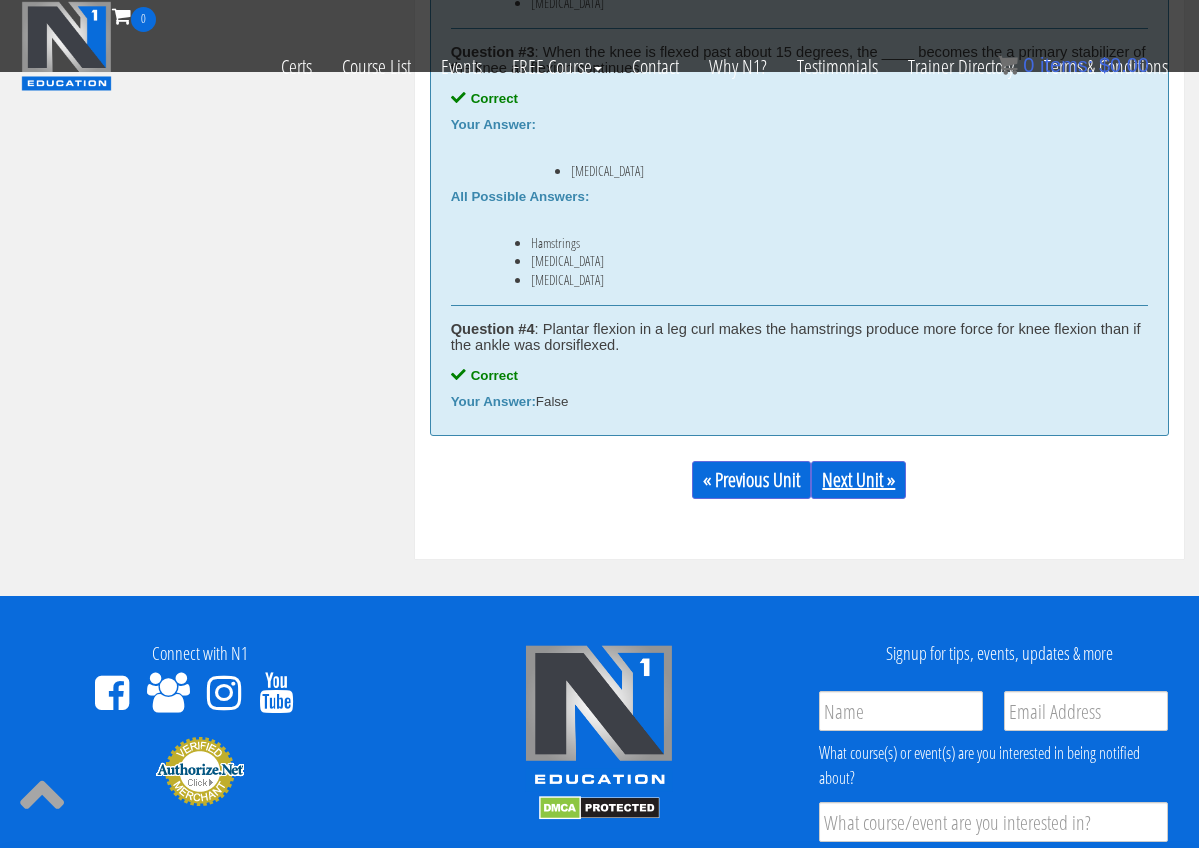 click on "Next Unit »" at bounding box center (858, 480) 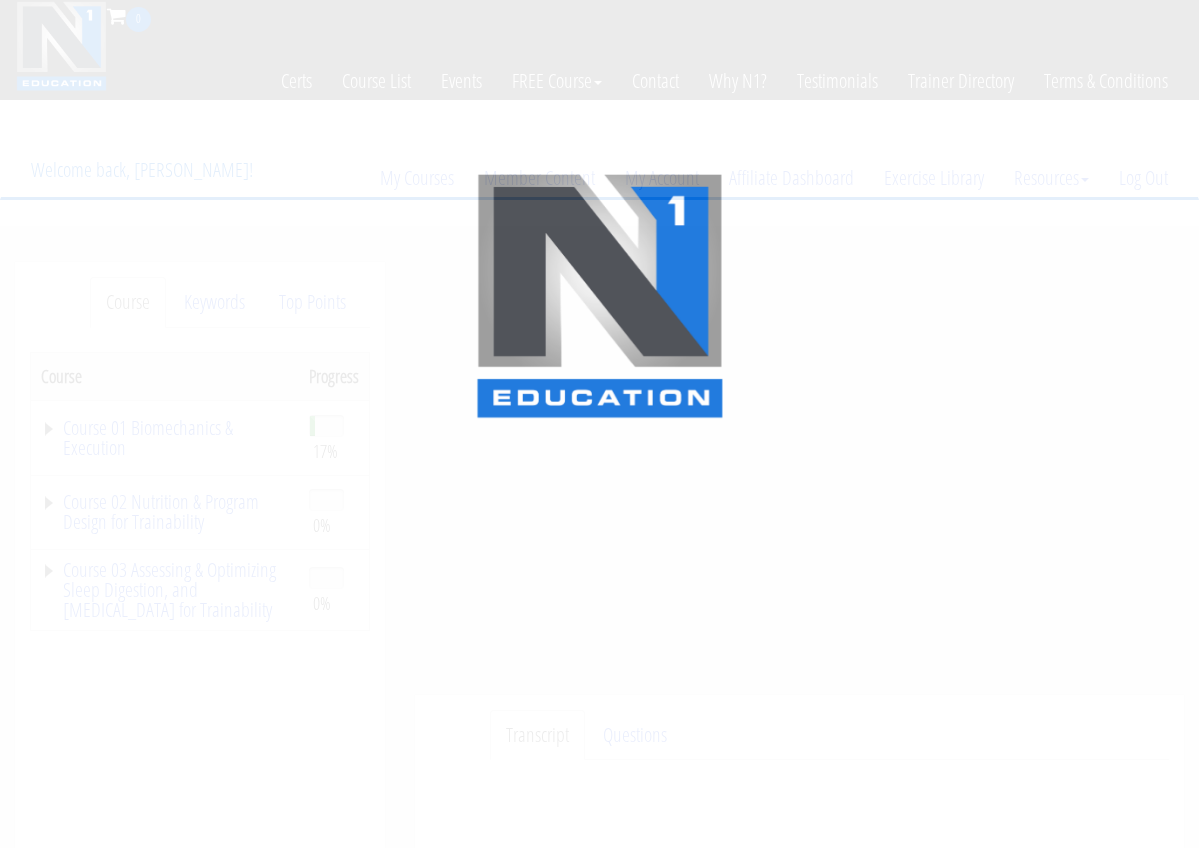 scroll, scrollTop: 0, scrollLeft: 0, axis: both 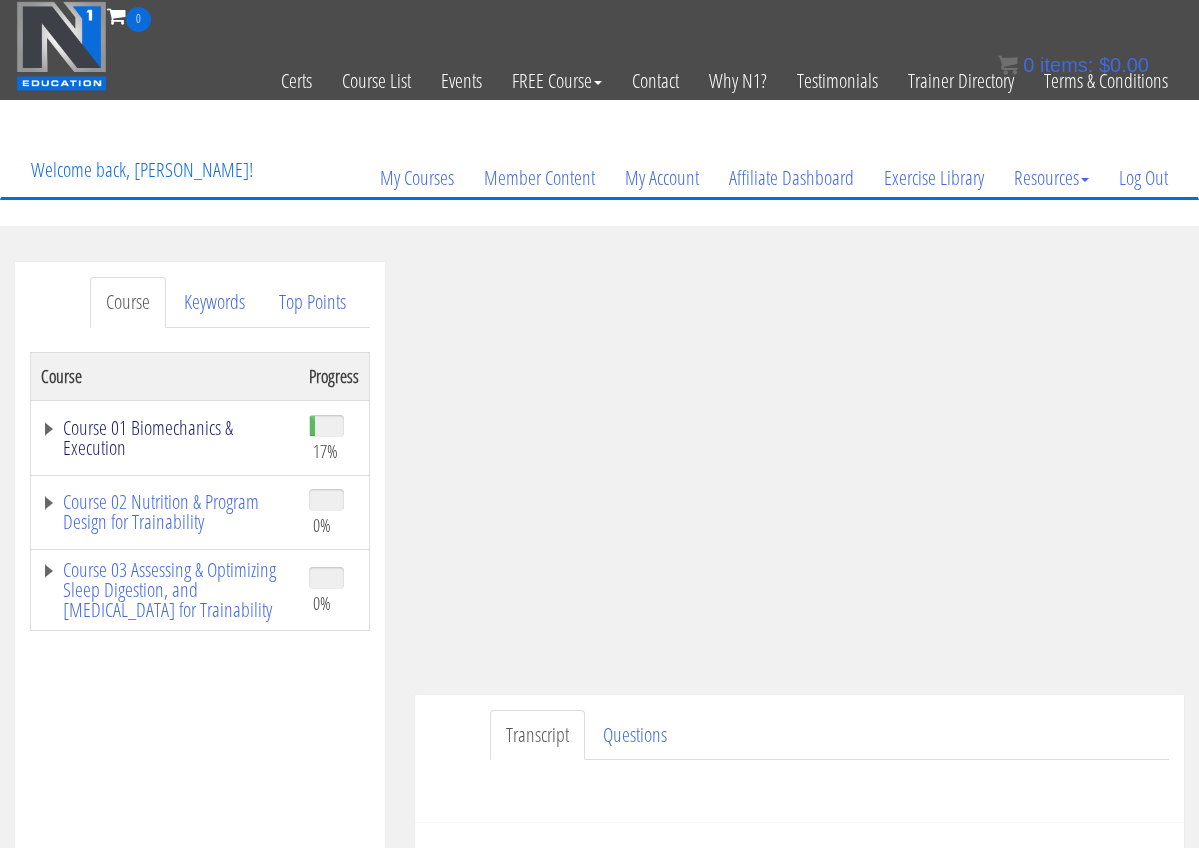 click on "Course 01 Biomechanics & Execution" at bounding box center [165, 438] 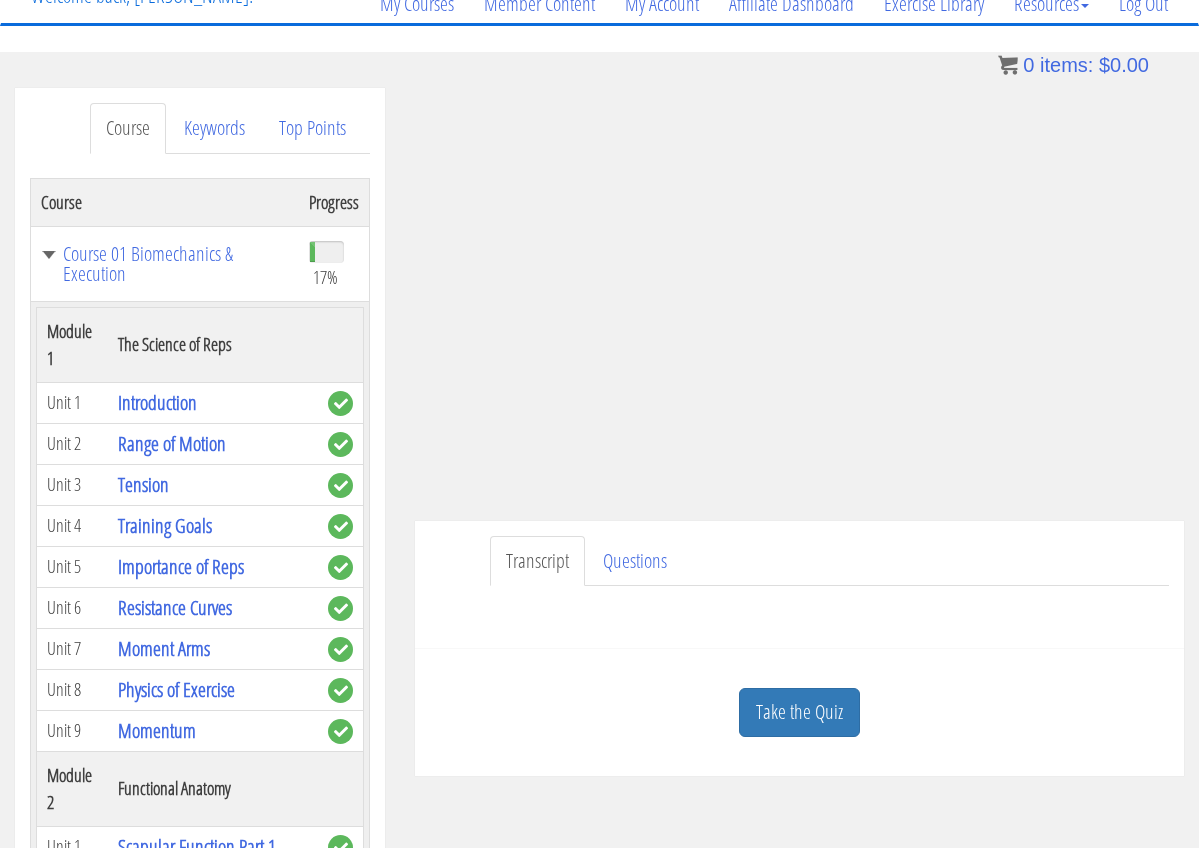 scroll, scrollTop: 181, scrollLeft: 0, axis: vertical 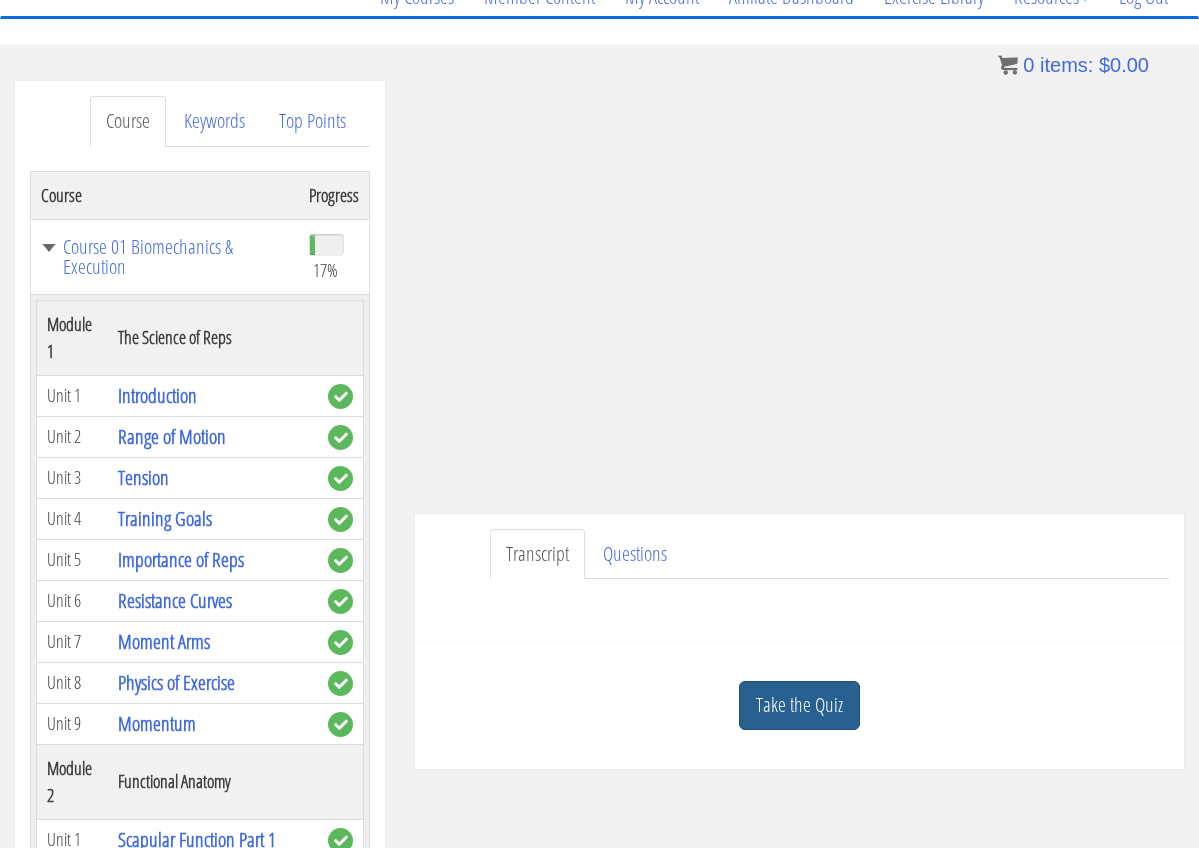 click on "Take the Quiz" at bounding box center (799, 705) 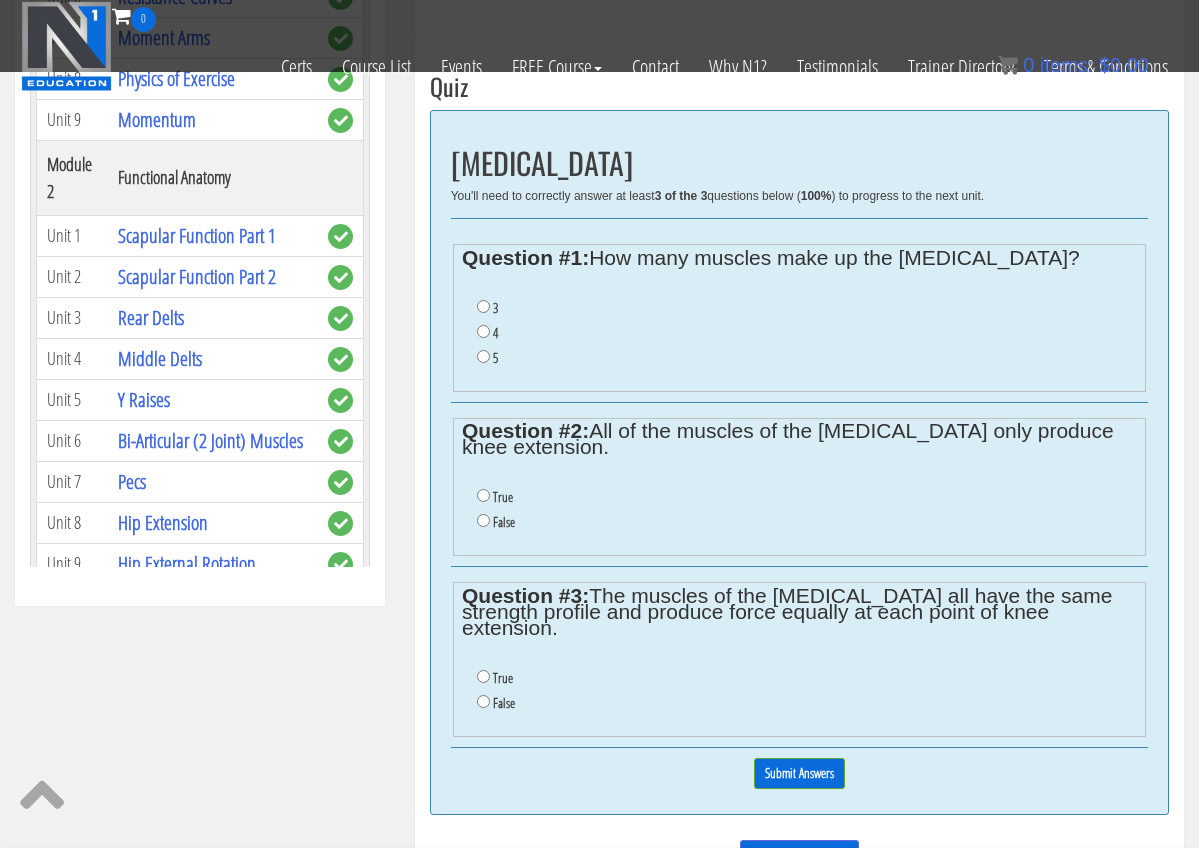 scroll, scrollTop: 654, scrollLeft: 0, axis: vertical 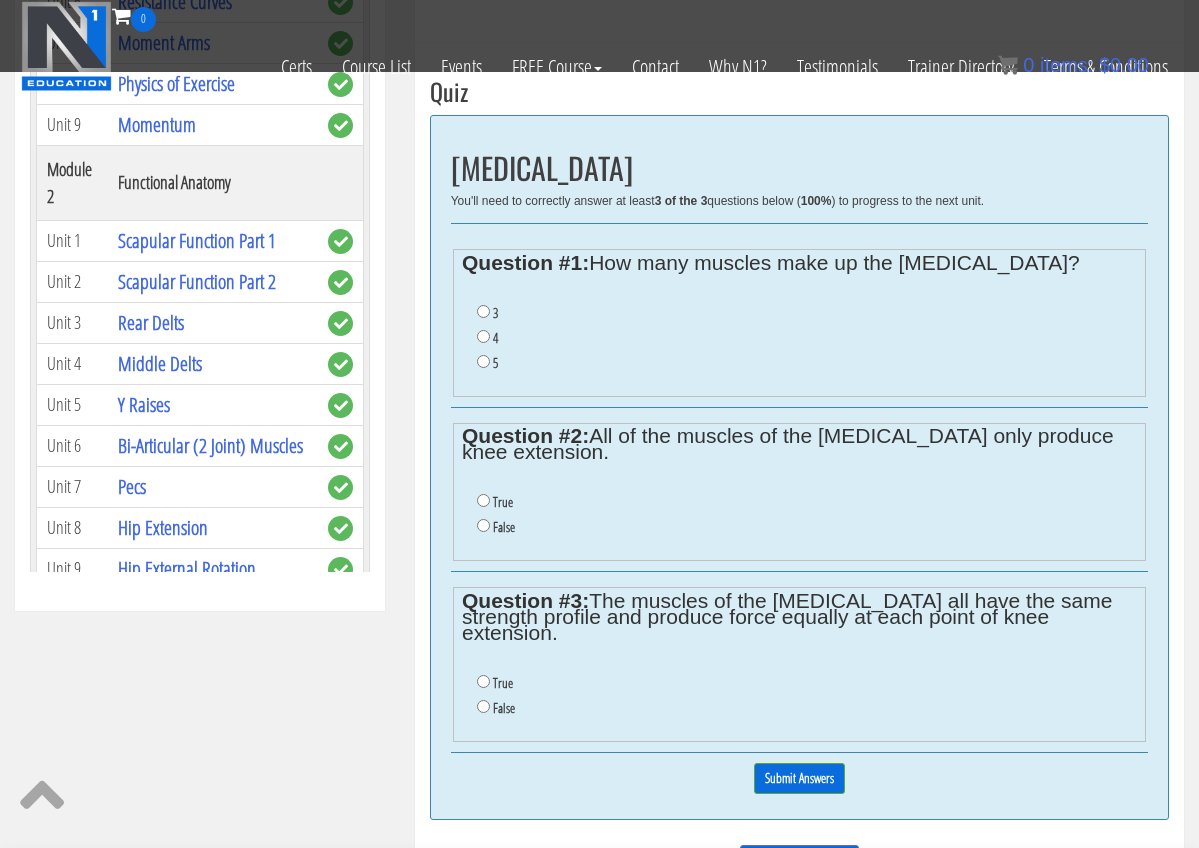 click on "5" at bounding box center [483, 361] 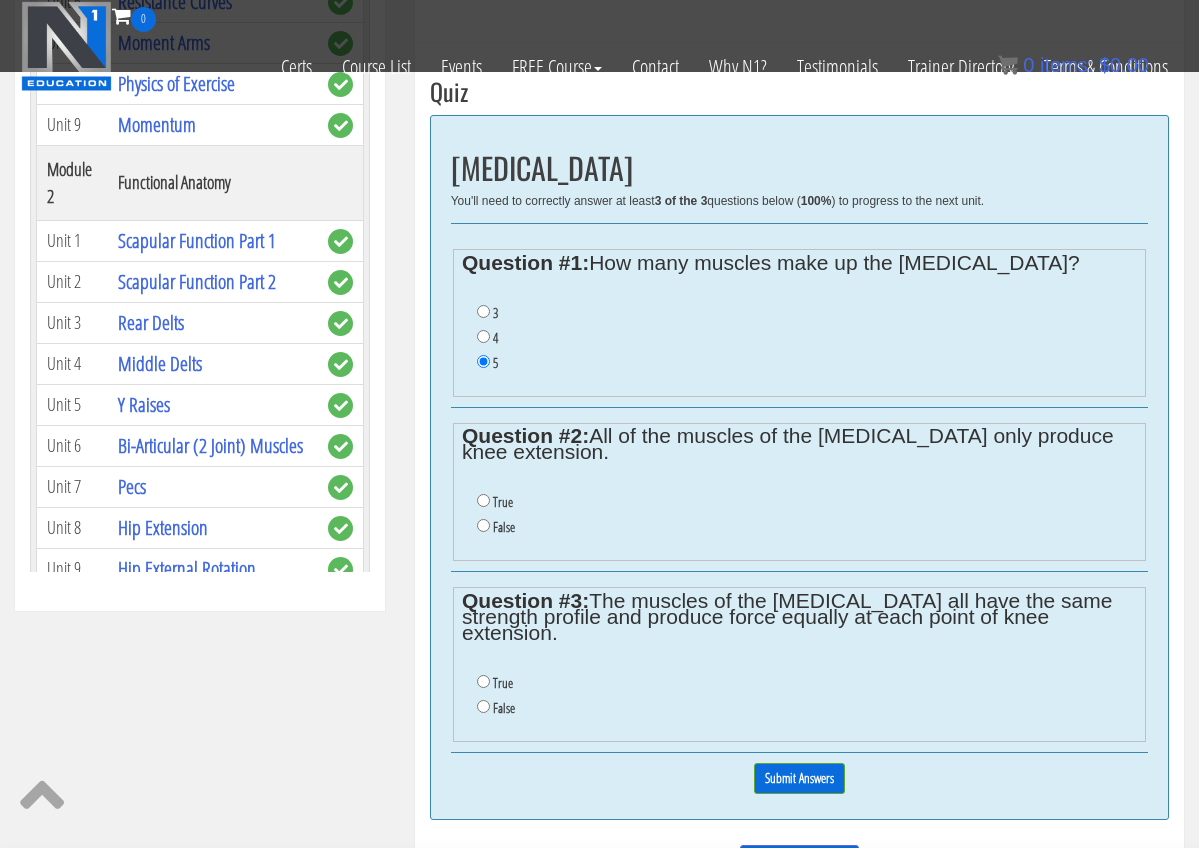 click on "False" at bounding box center (483, 525) 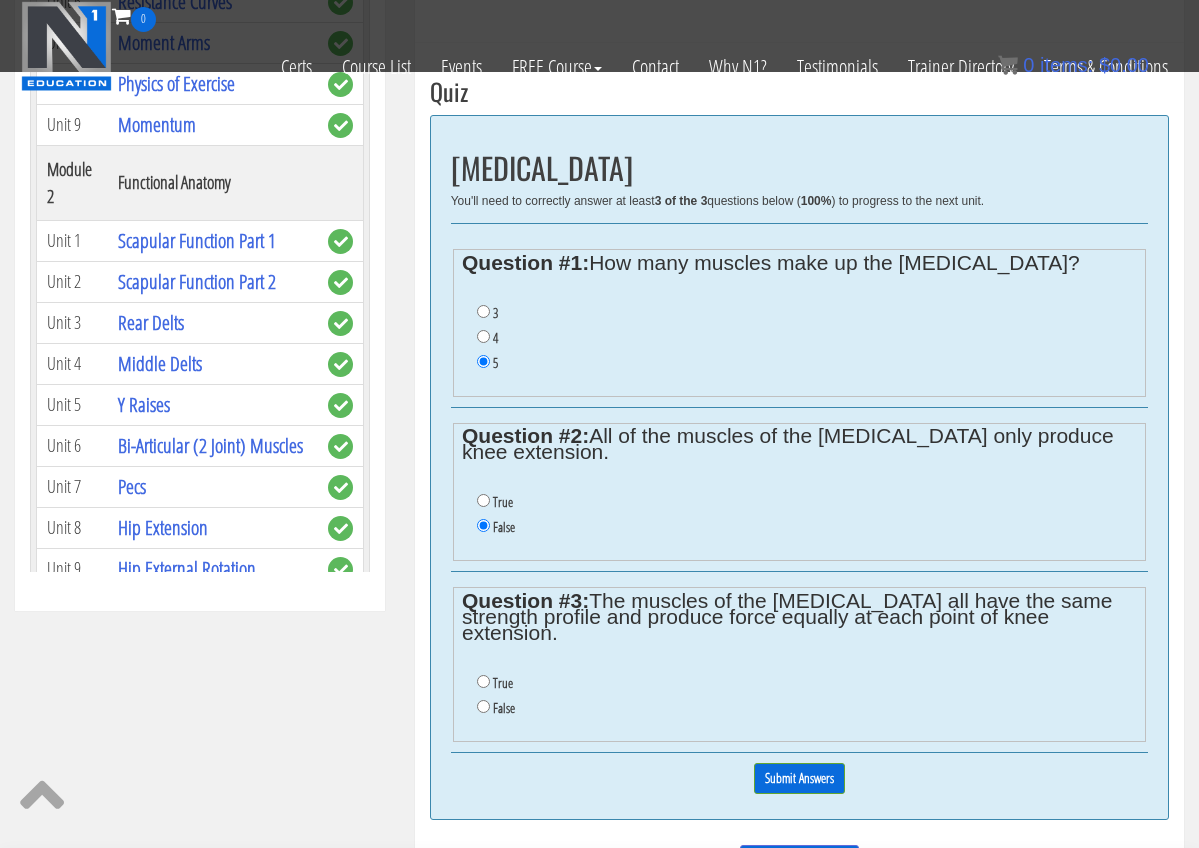 click on "False" at bounding box center (483, 706) 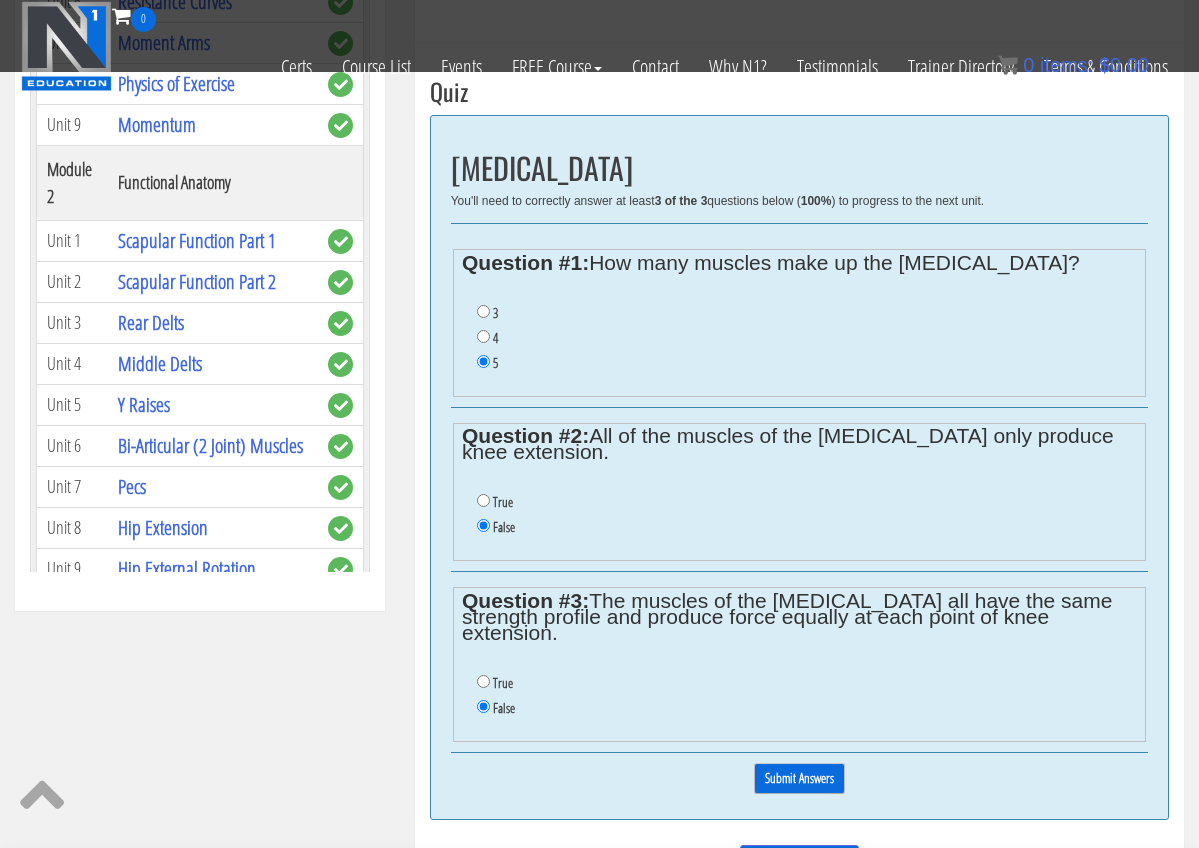 click on "Submit Answers" at bounding box center (799, 778) 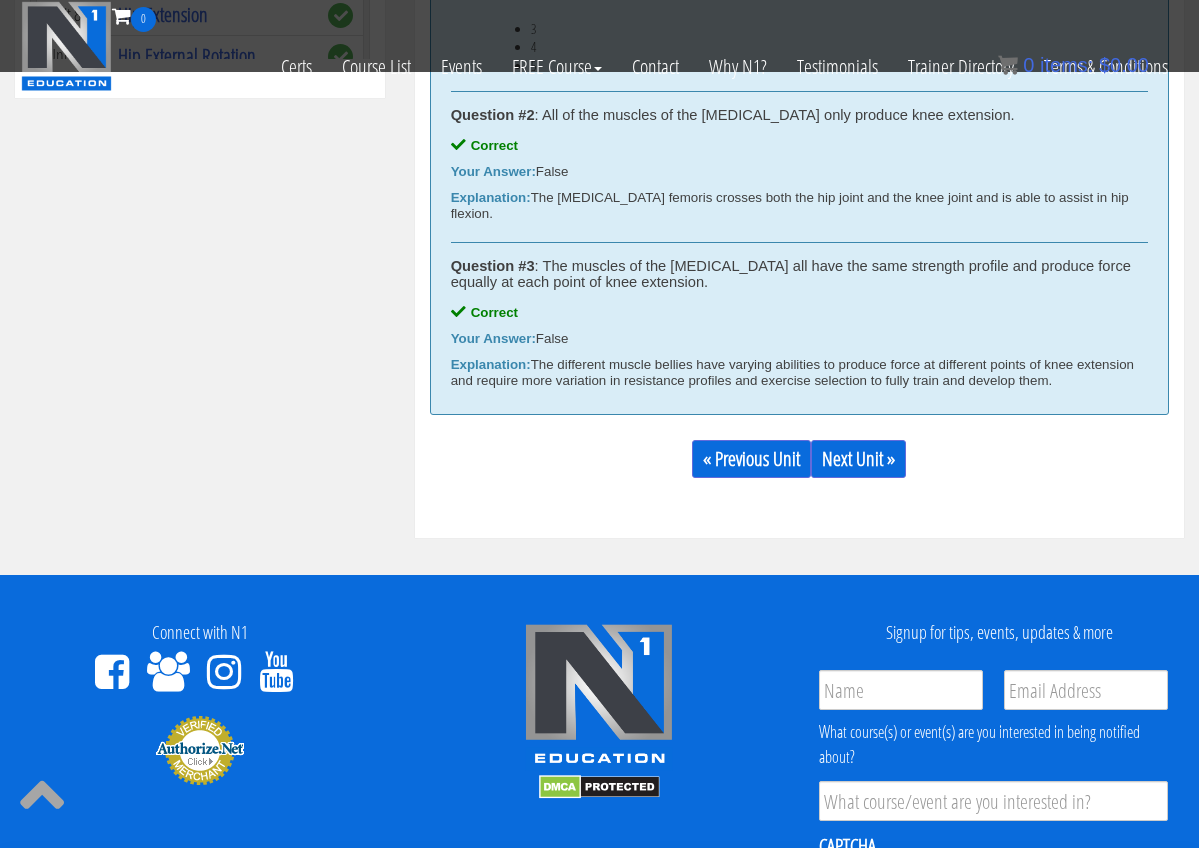 scroll, scrollTop: 1168, scrollLeft: 0, axis: vertical 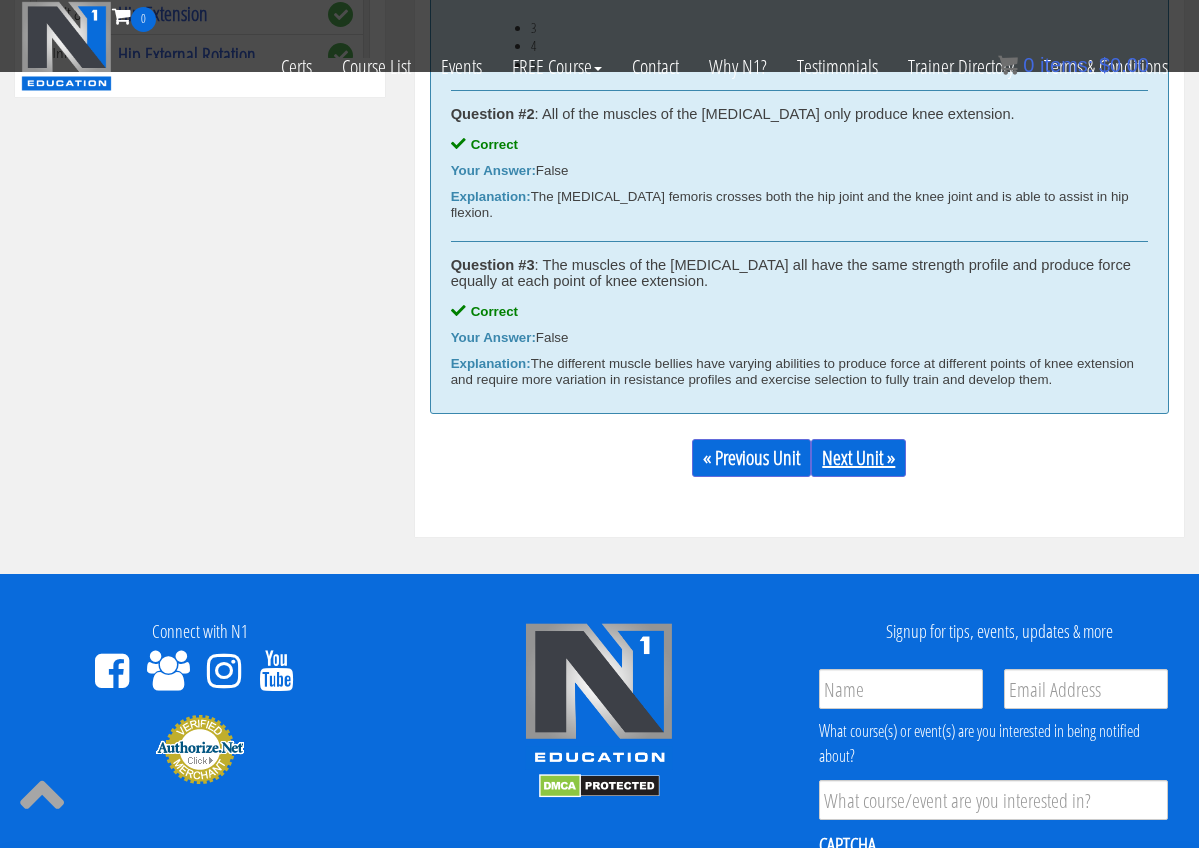 click on "Next Unit »" at bounding box center (858, 458) 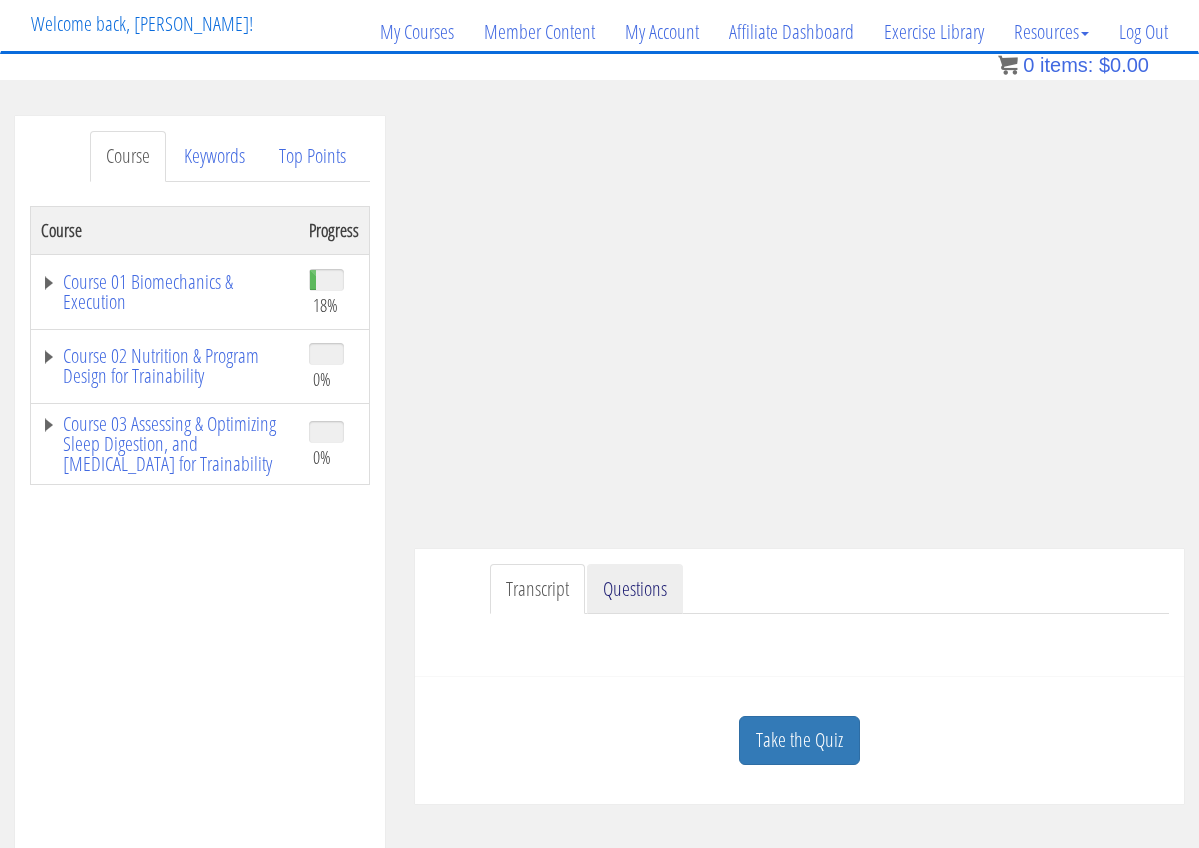 scroll, scrollTop: 150, scrollLeft: 0, axis: vertical 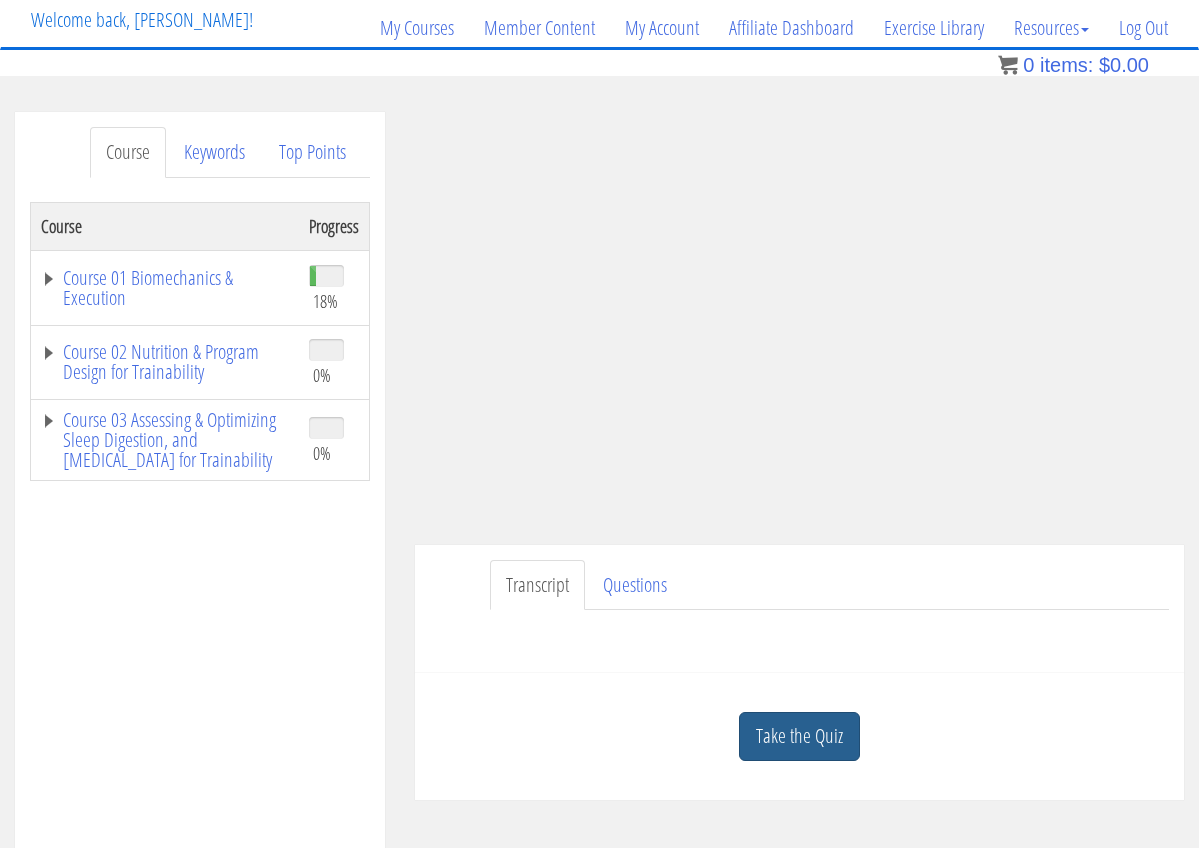click on "Take the Quiz" at bounding box center [799, 736] 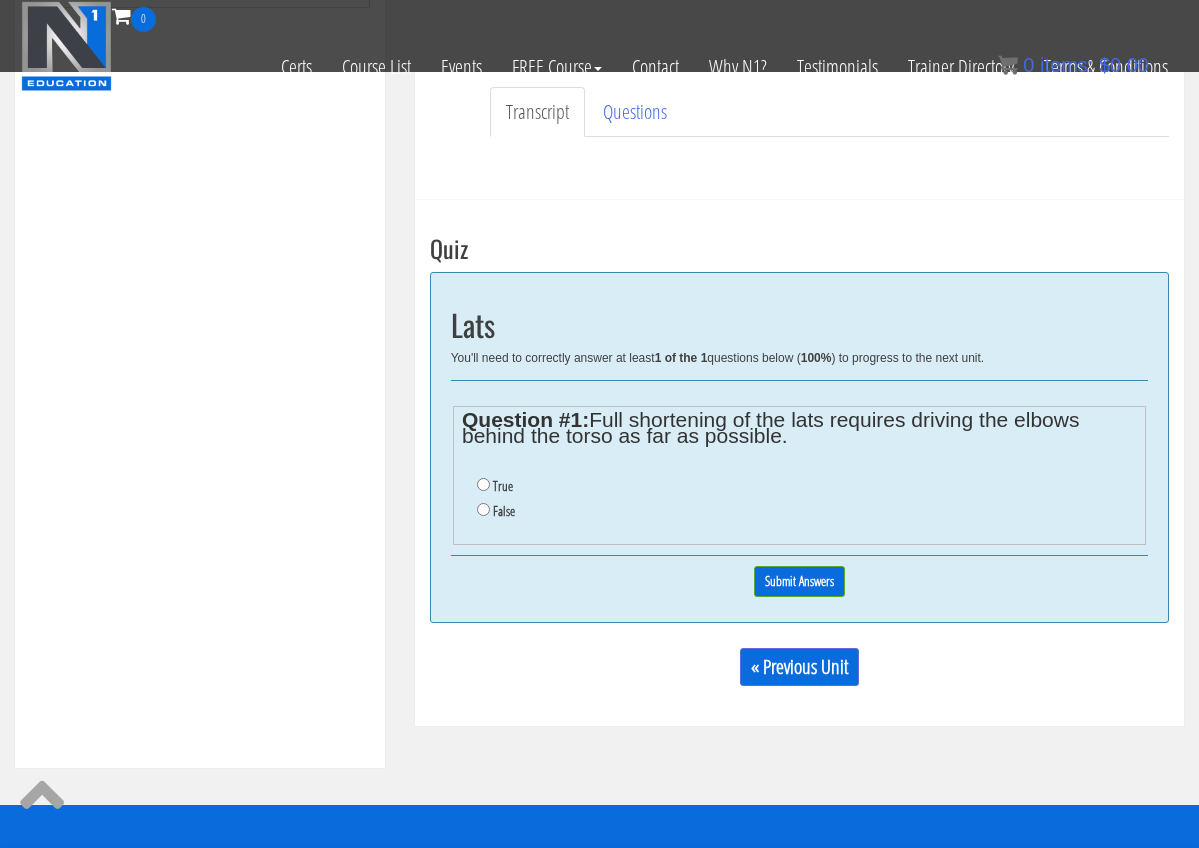 scroll, scrollTop: 498, scrollLeft: 0, axis: vertical 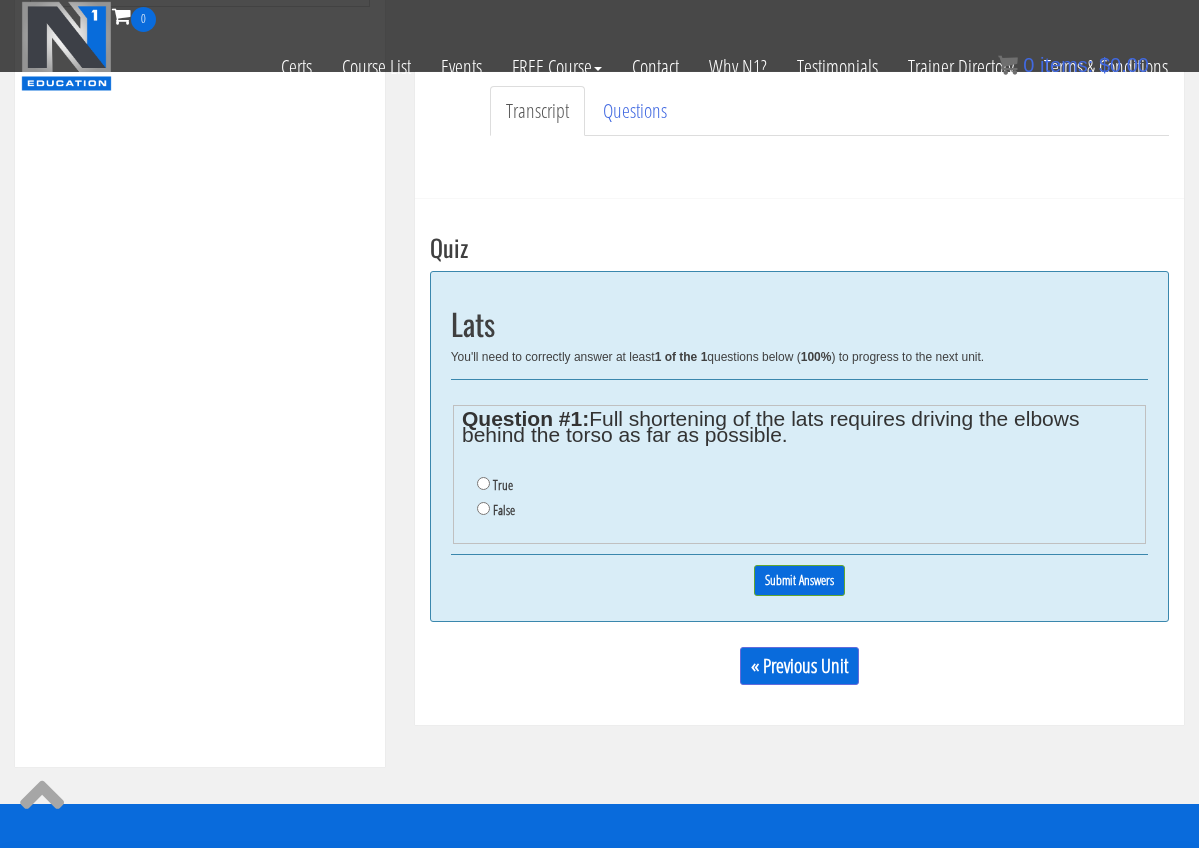 click on "False" at bounding box center (483, 508) 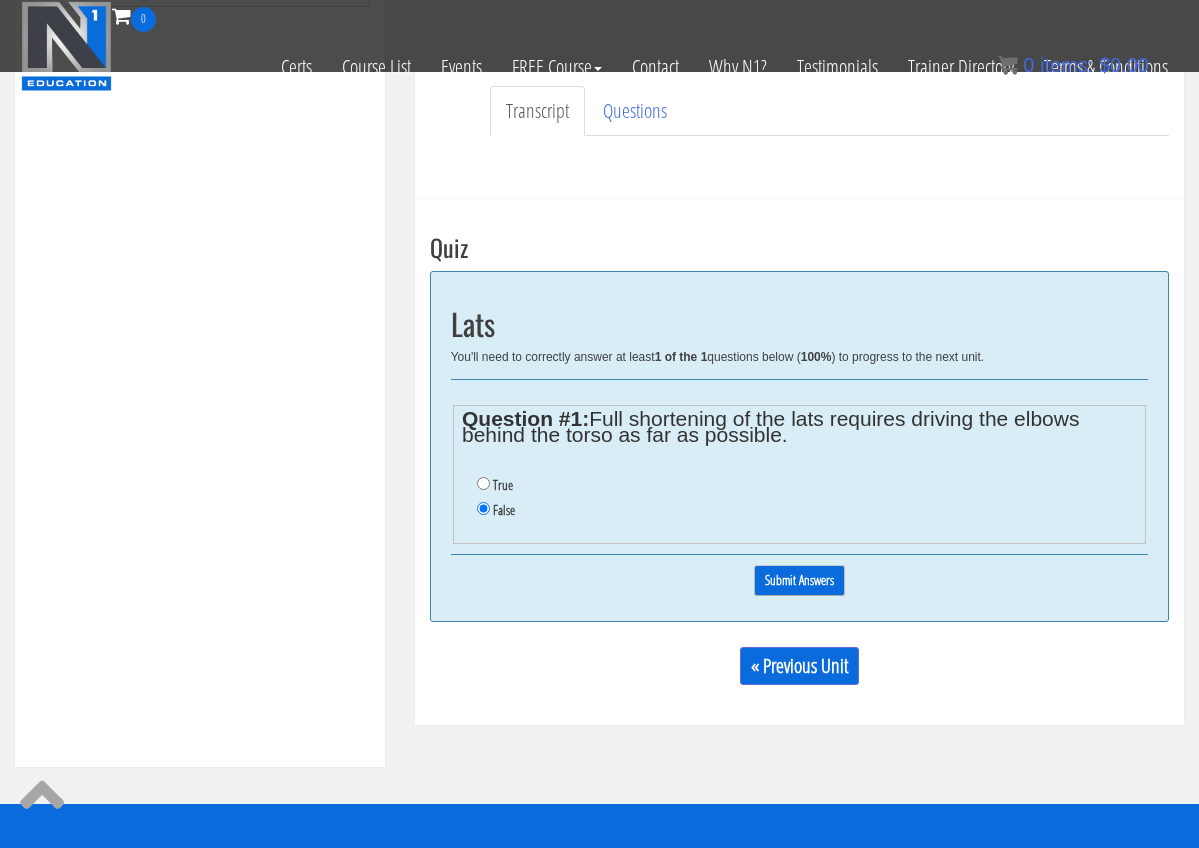 click on "Submit Answers" at bounding box center (799, 580) 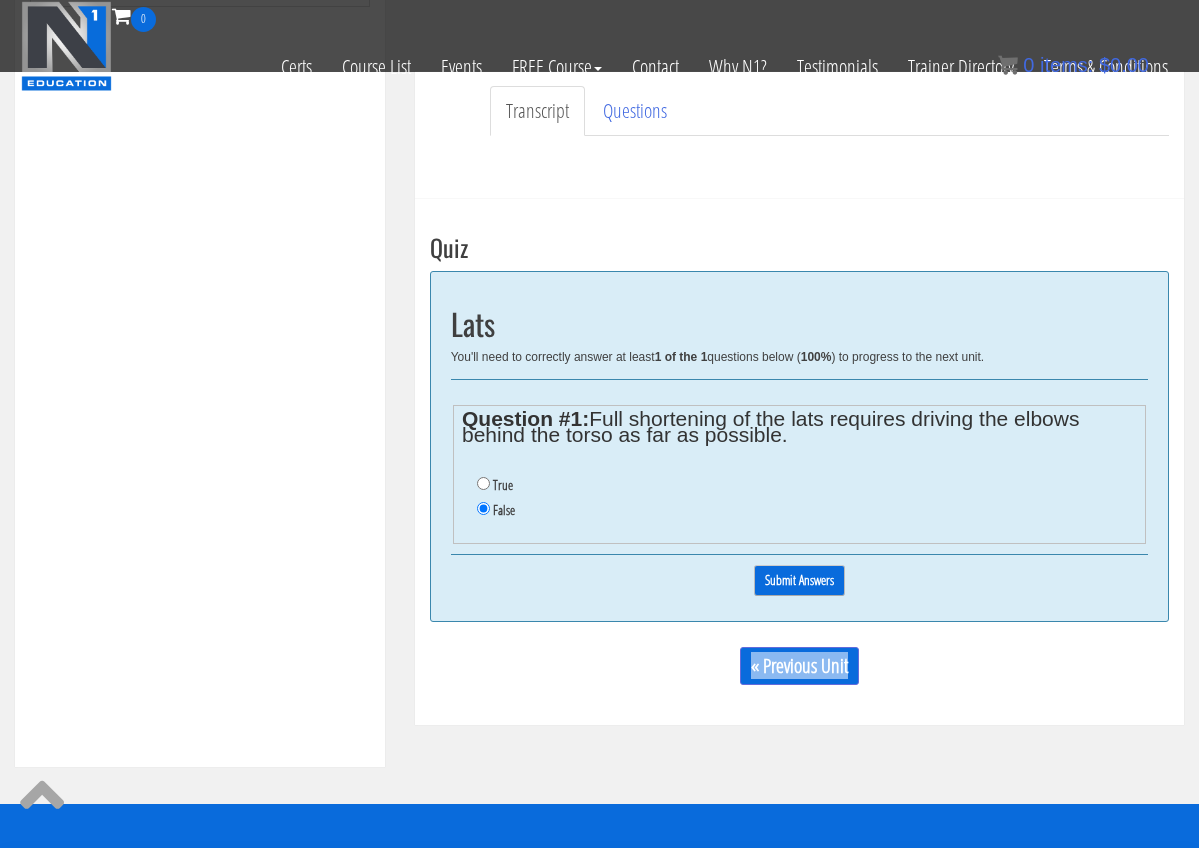 click on "0%
Submit Answers" at bounding box center [799, 580] 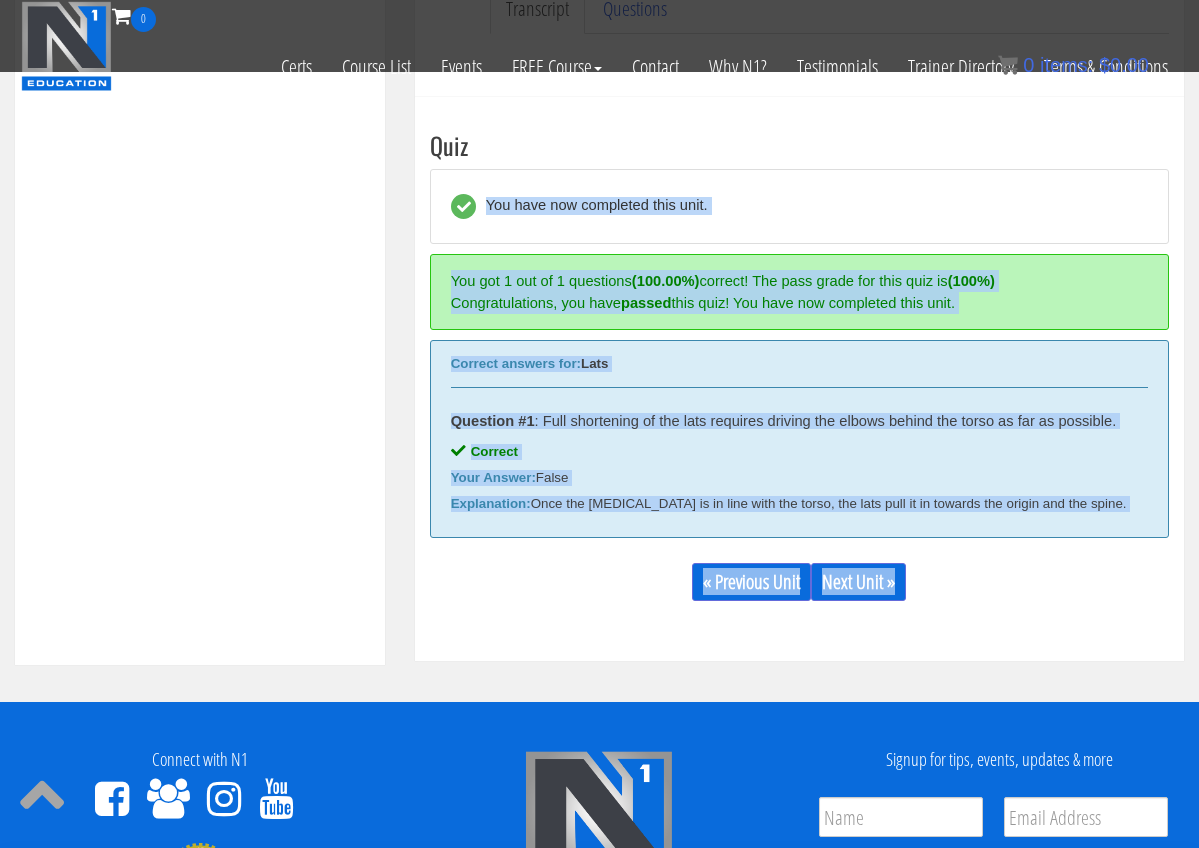 scroll, scrollTop: 667, scrollLeft: 0, axis: vertical 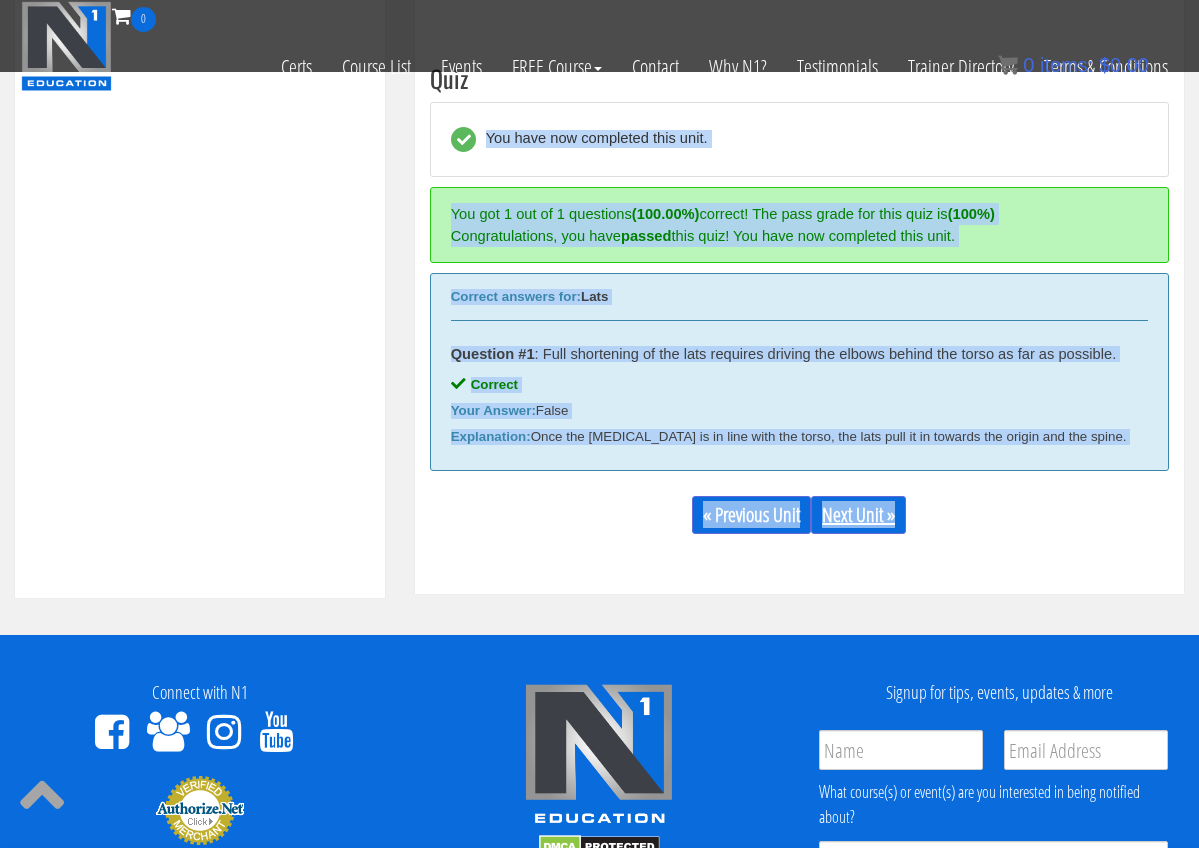 click on "Next Unit »" at bounding box center [858, 515] 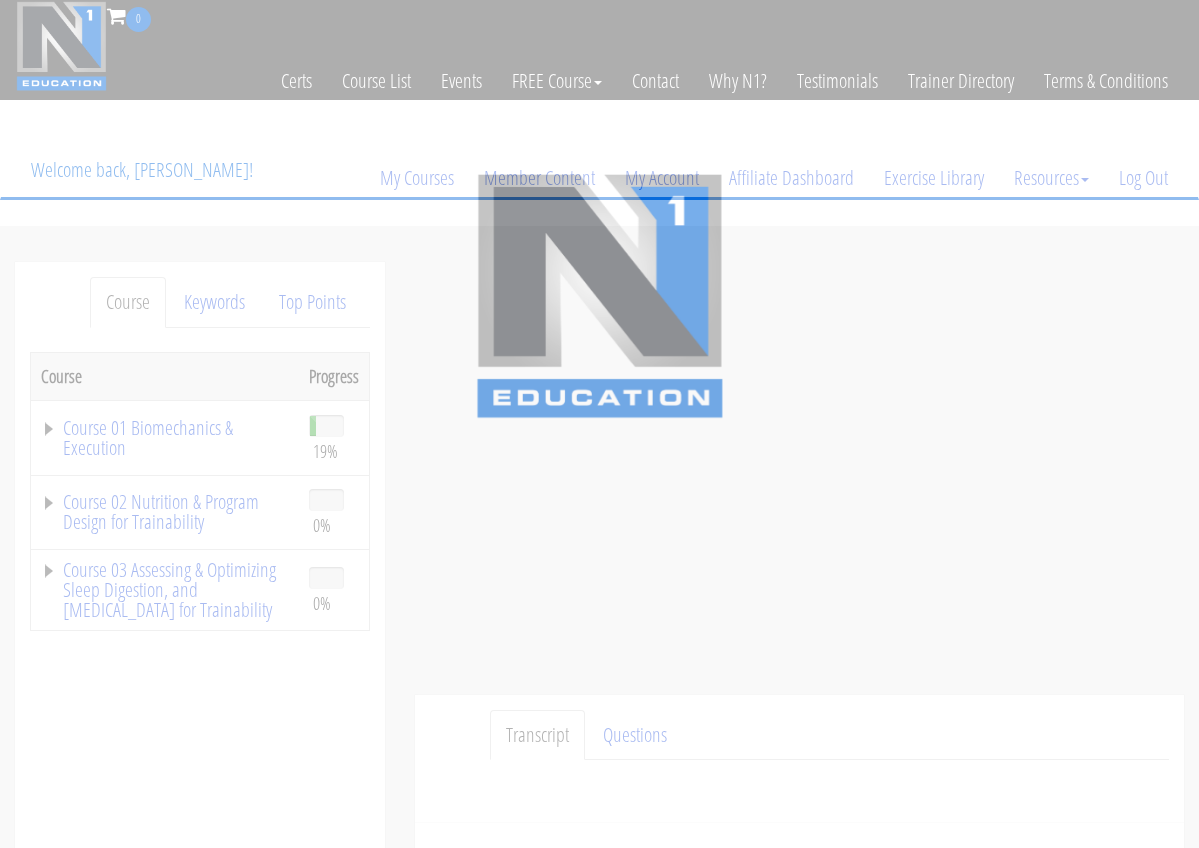 scroll, scrollTop: 0, scrollLeft: 0, axis: both 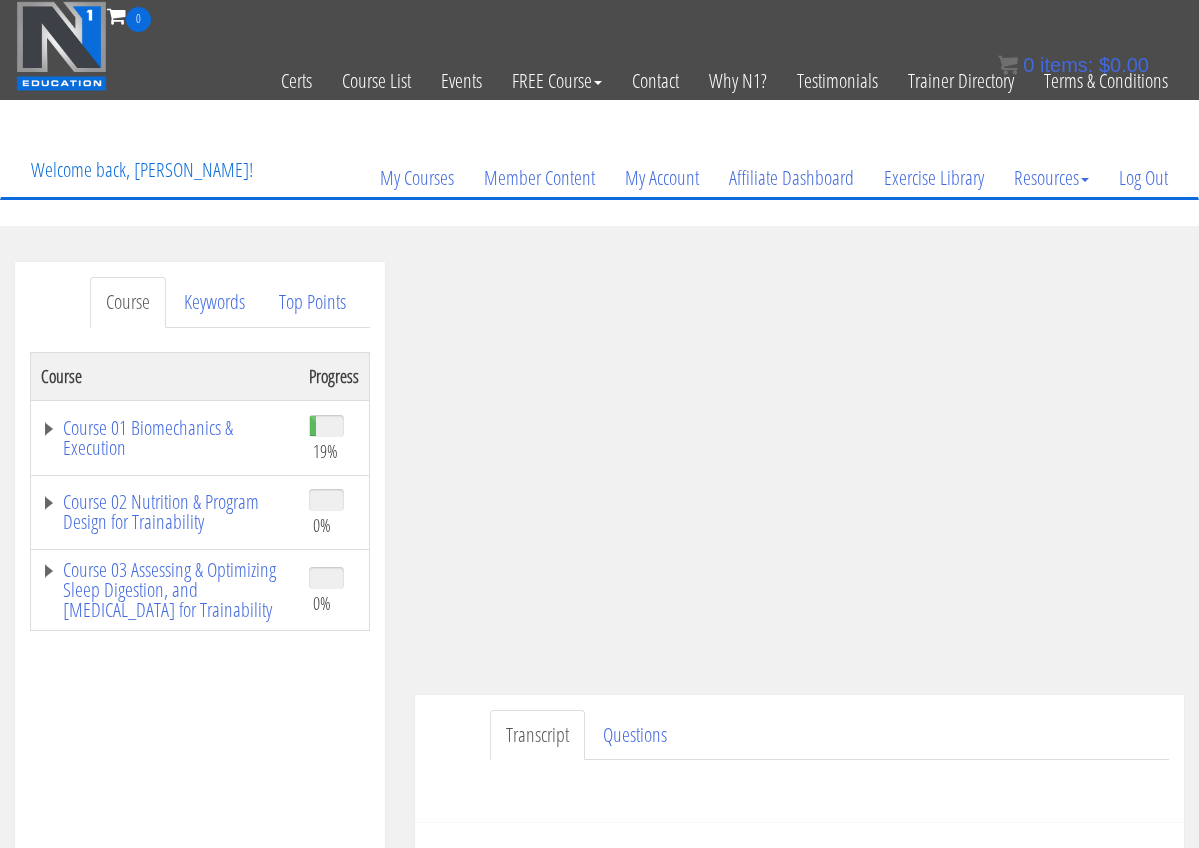 click at bounding box center [326, 426] 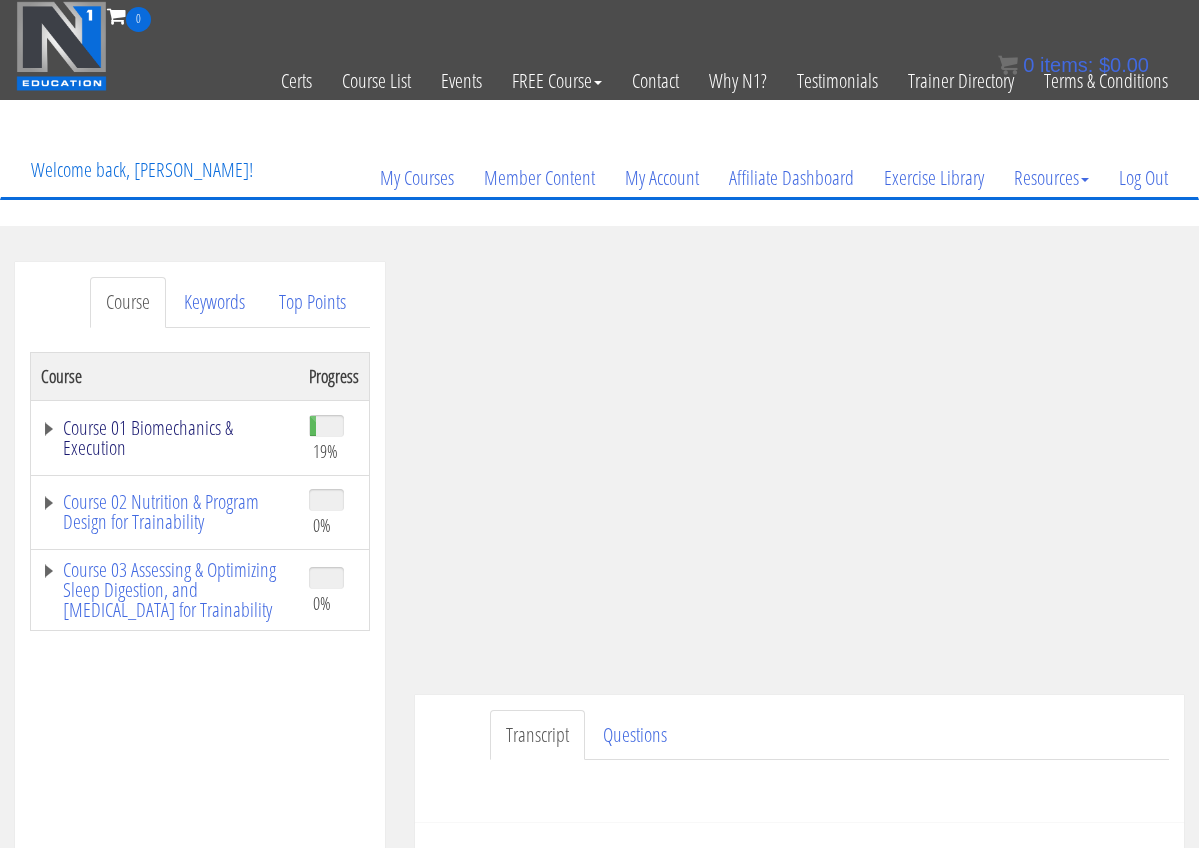 click on "Course 01 Biomechanics & Execution" at bounding box center [165, 438] 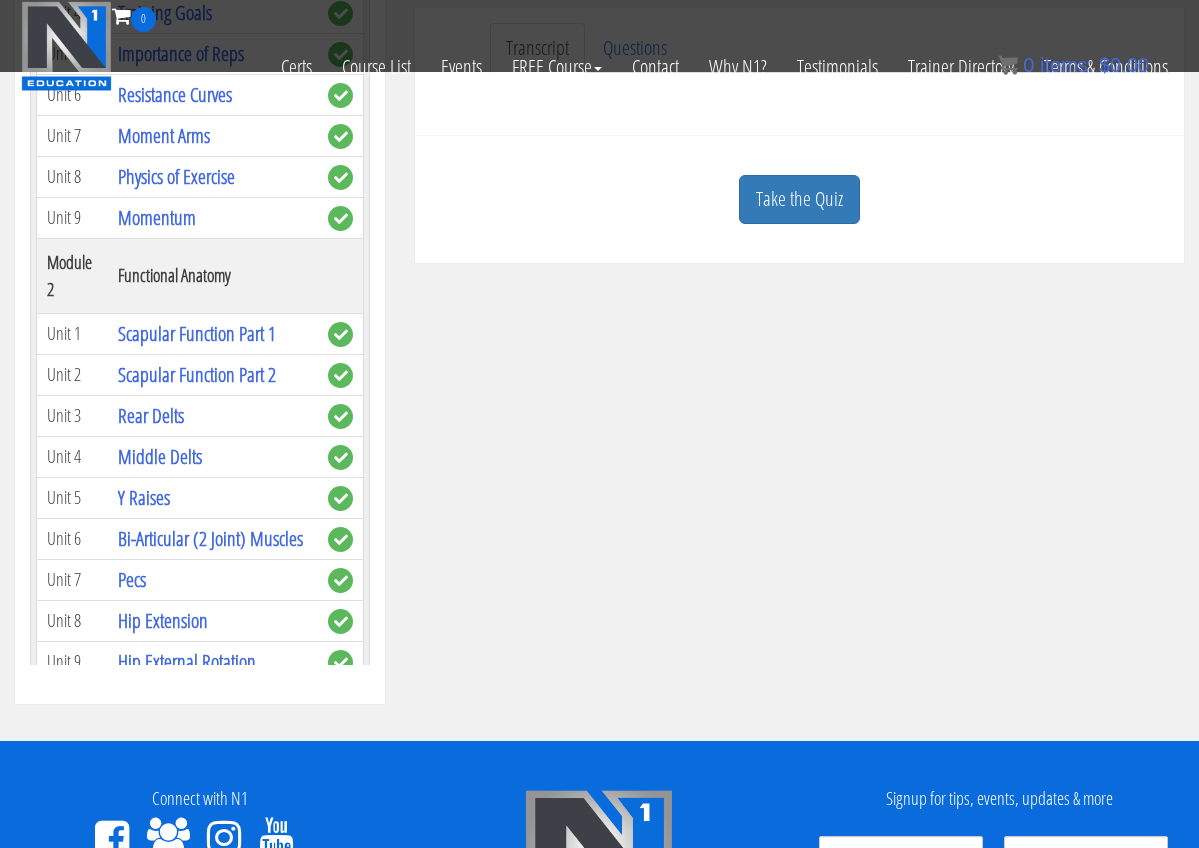 scroll, scrollTop: 479, scrollLeft: 0, axis: vertical 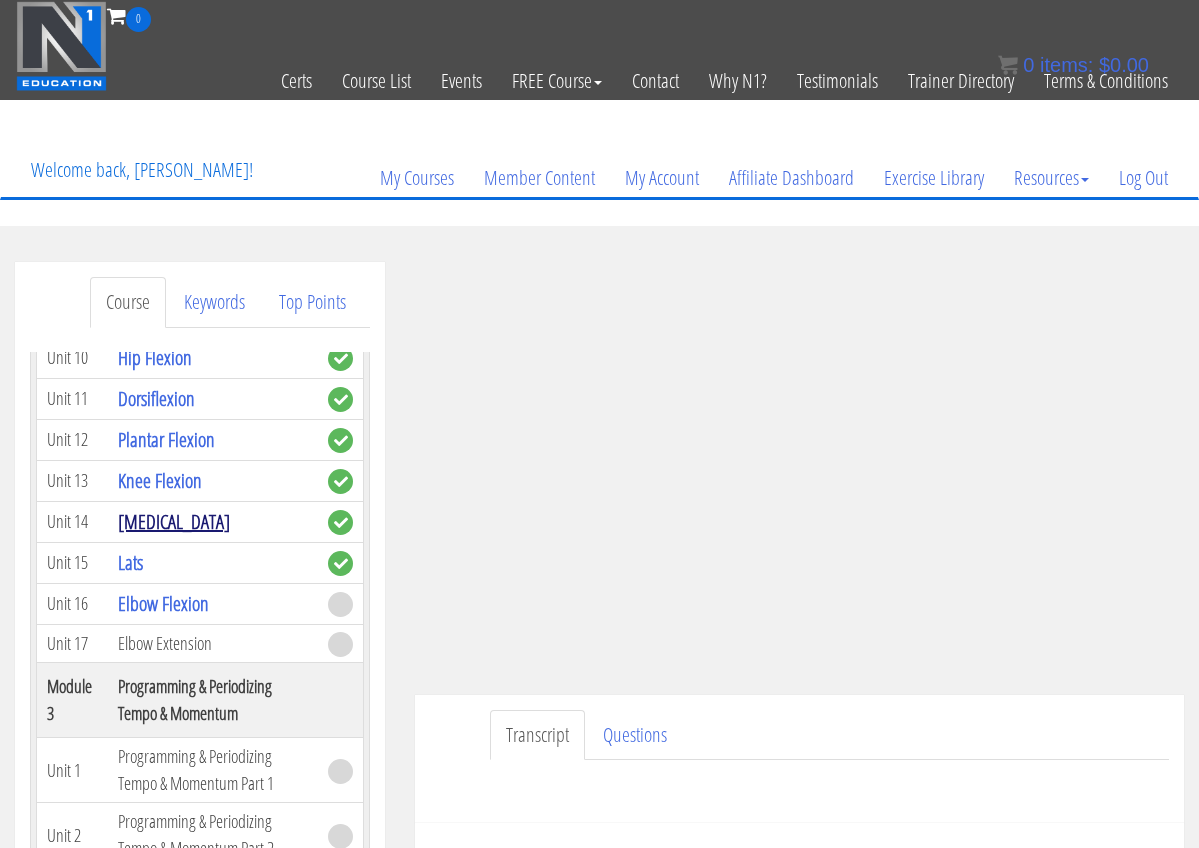 drag, startPoint x: 163, startPoint y: 504, endPoint x: 163, endPoint y: 542, distance: 38 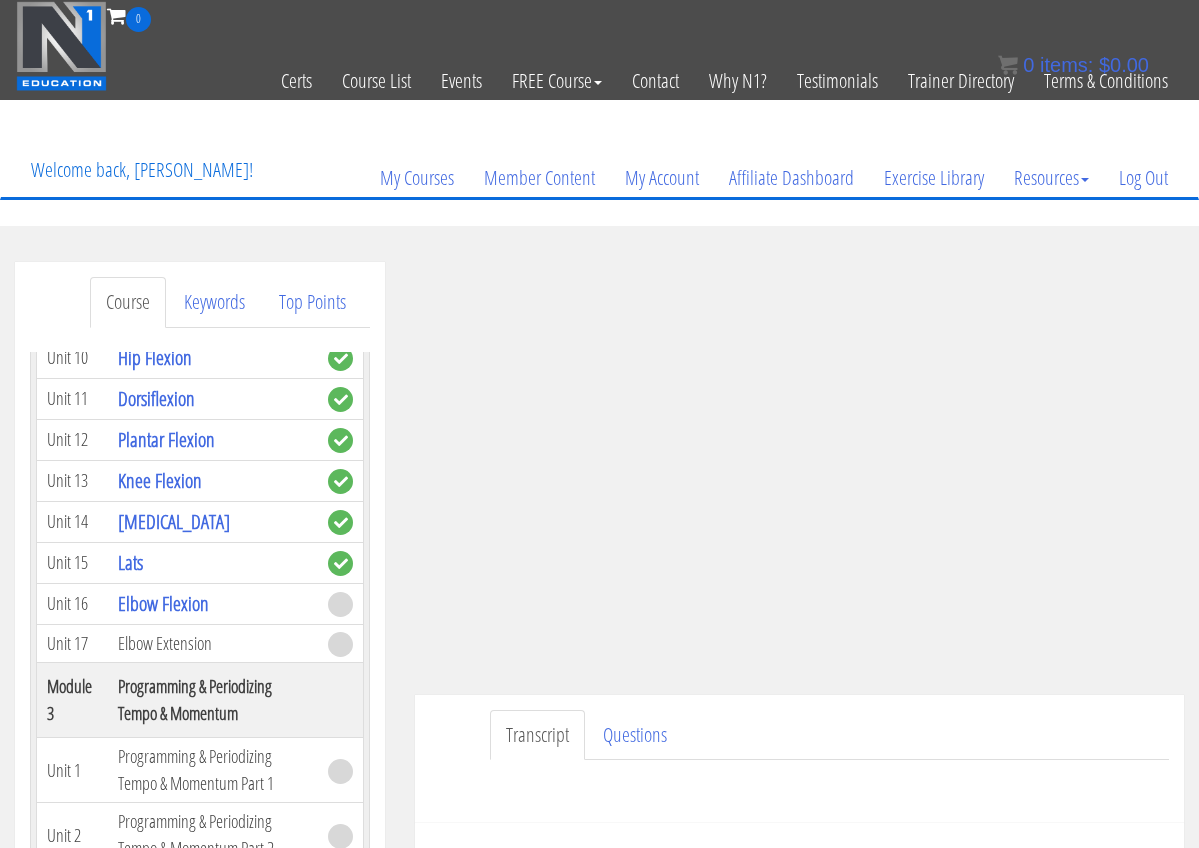click on "Transcript
Questions
Have a question on this unit? Please submit it here:
Name *
First
Last * *" at bounding box center (799, 759) 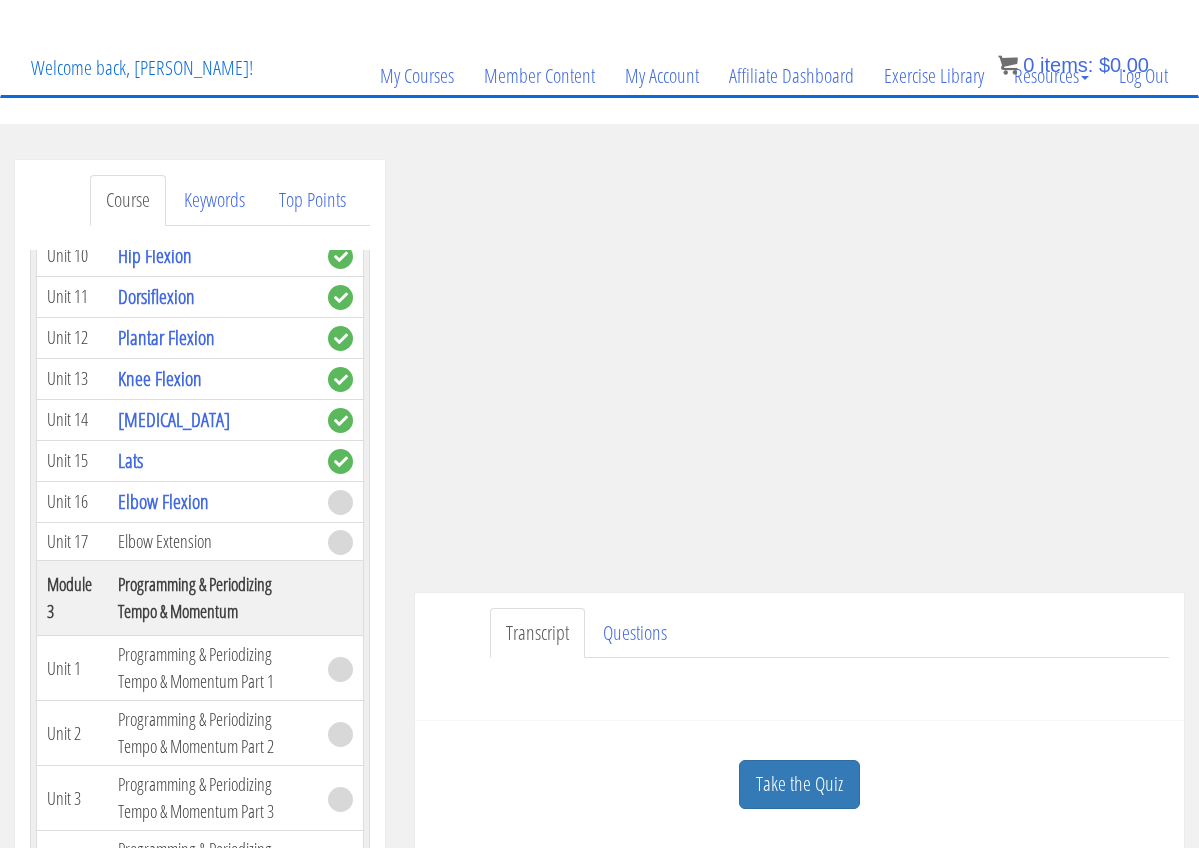 scroll, scrollTop: 105, scrollLeft: 0, axis: vertical 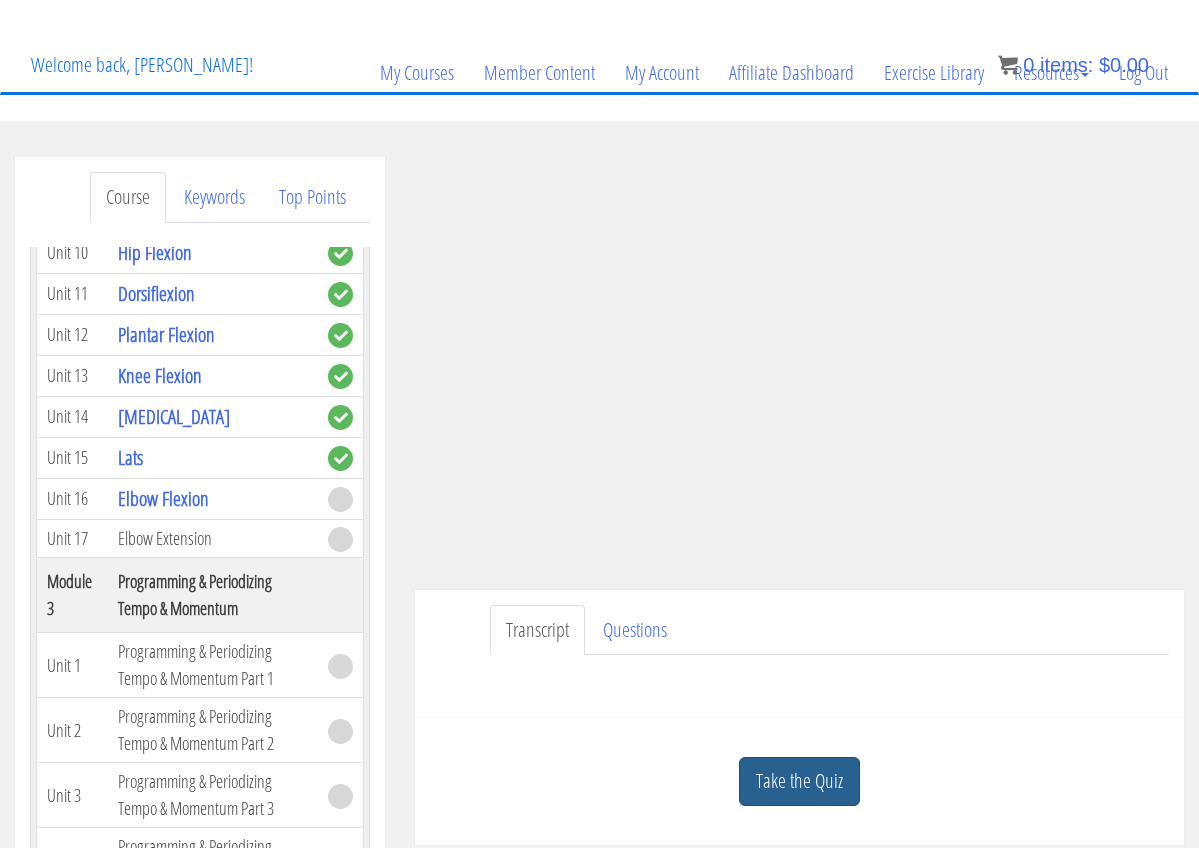 click on "Take the Quiz" at bounding box center [799, 781] 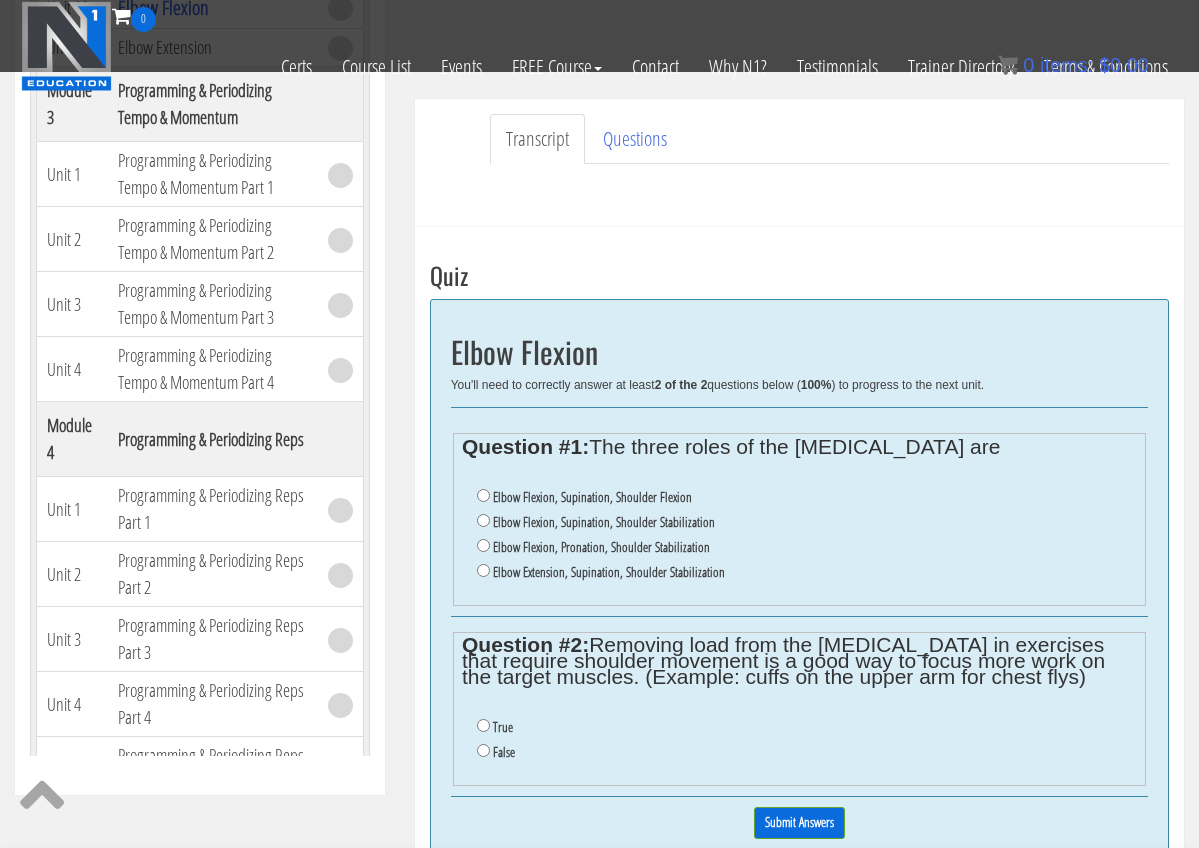 scroll, scrollTop: 486, scrollLeft: 0, axis: vertical 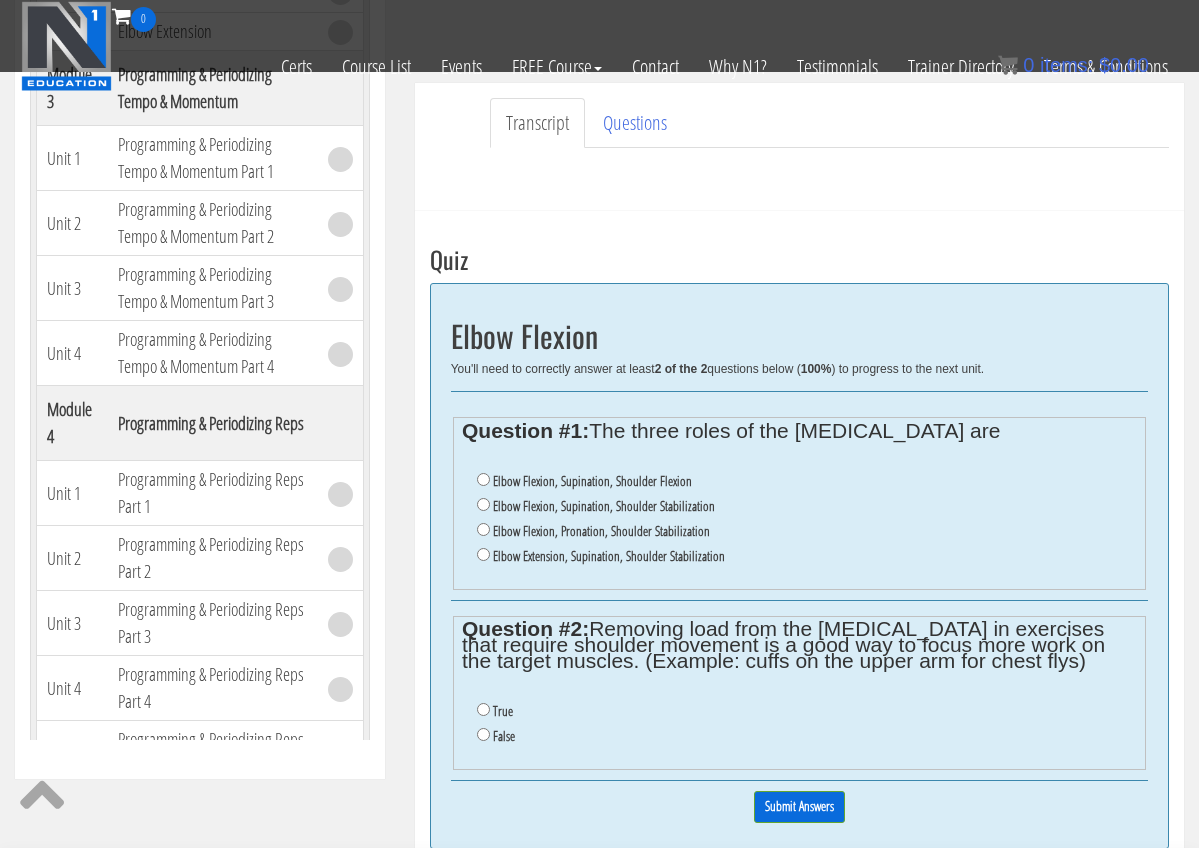 click on "Elbow Flexion, Supination, Shoulder Flexion" at bounding box center (483, 479) 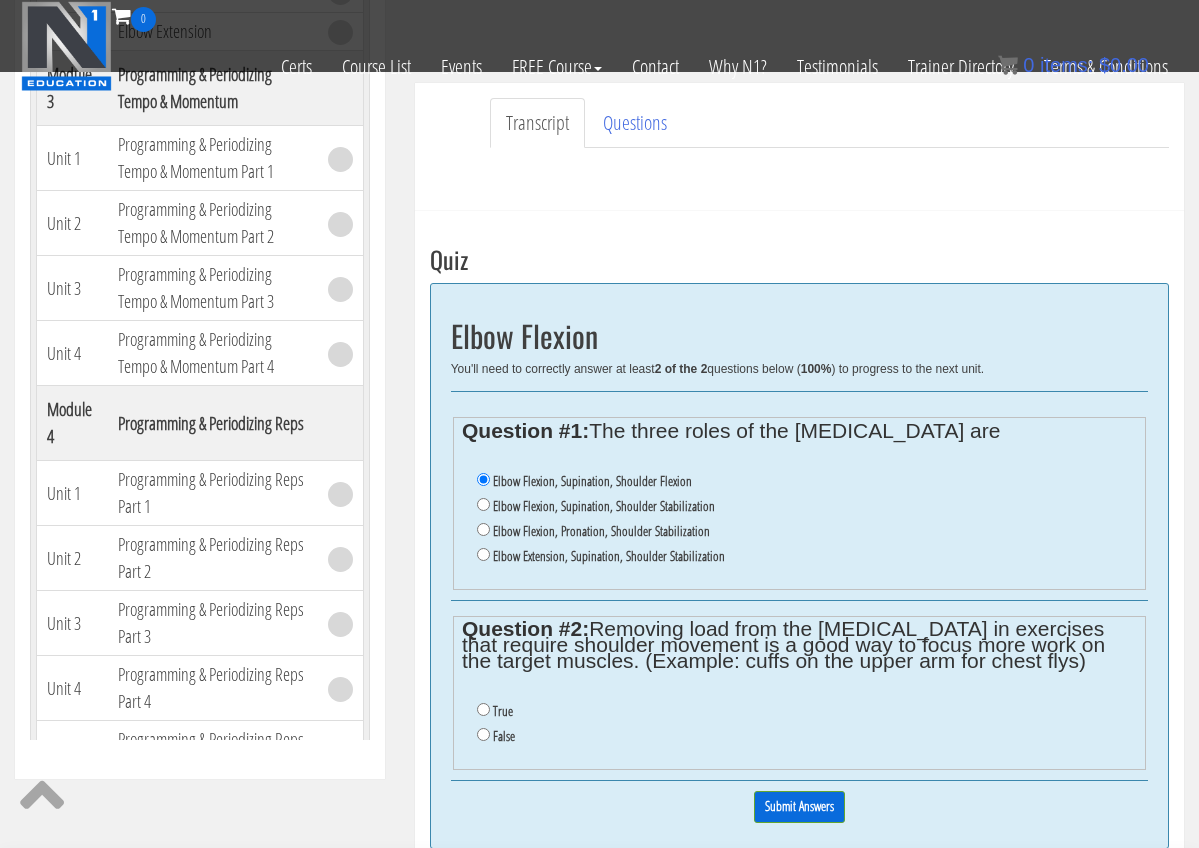 click on "False" at bounding box center (483, 734) 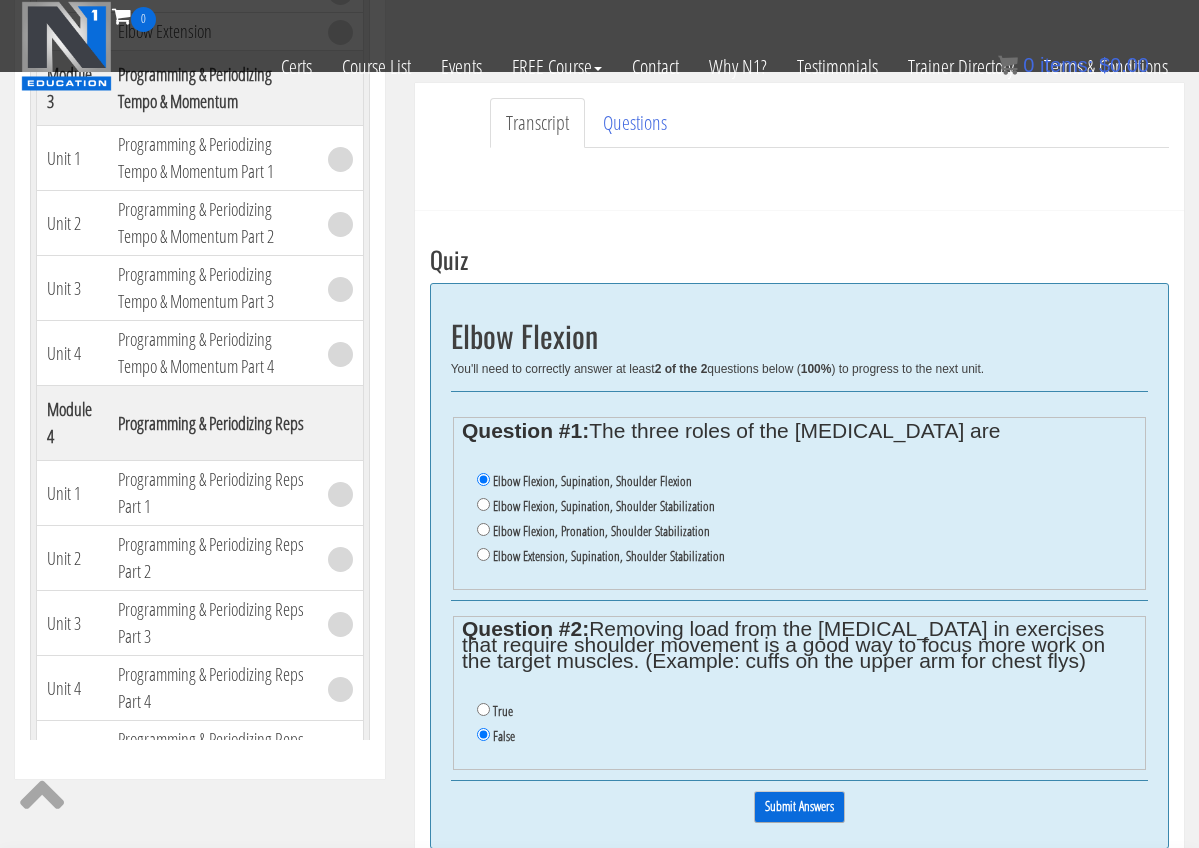 click on "Submit Answers" at bounding box center [799, 806] 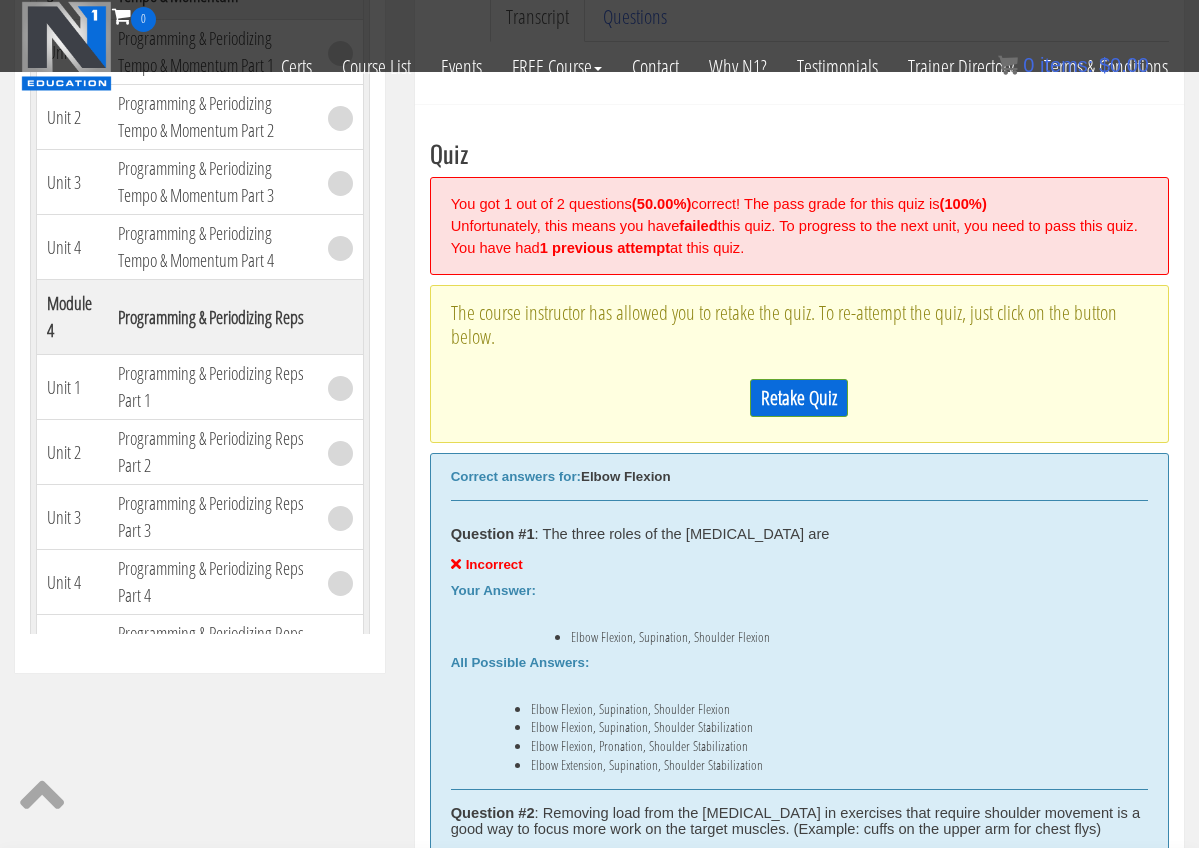 scroll, scrollTop: 667, scrollLeft: 0, axis: vertical 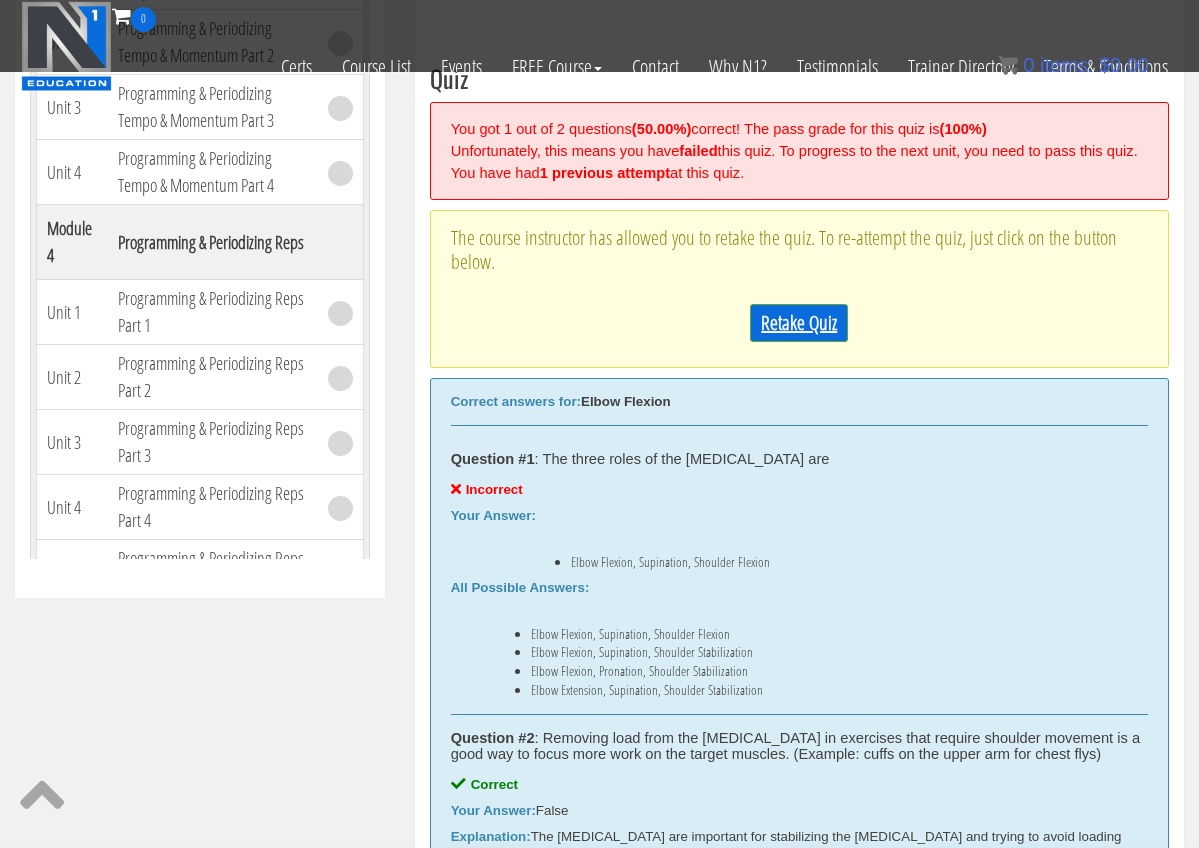 click on "Retake Quiz" at bounding box center [799, 323] 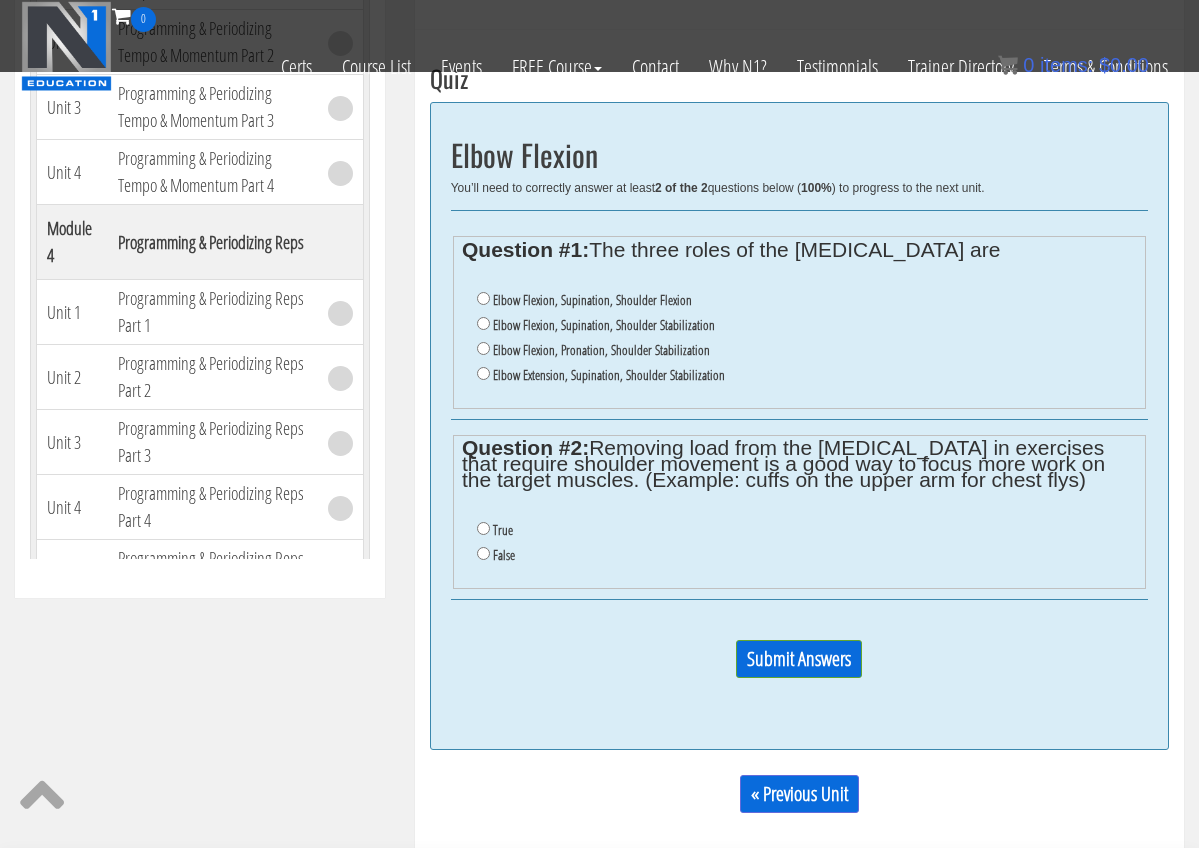 click on "Elbow Flexion, Supination, Shoulder Stabilization" at bounding box center [483, 323] 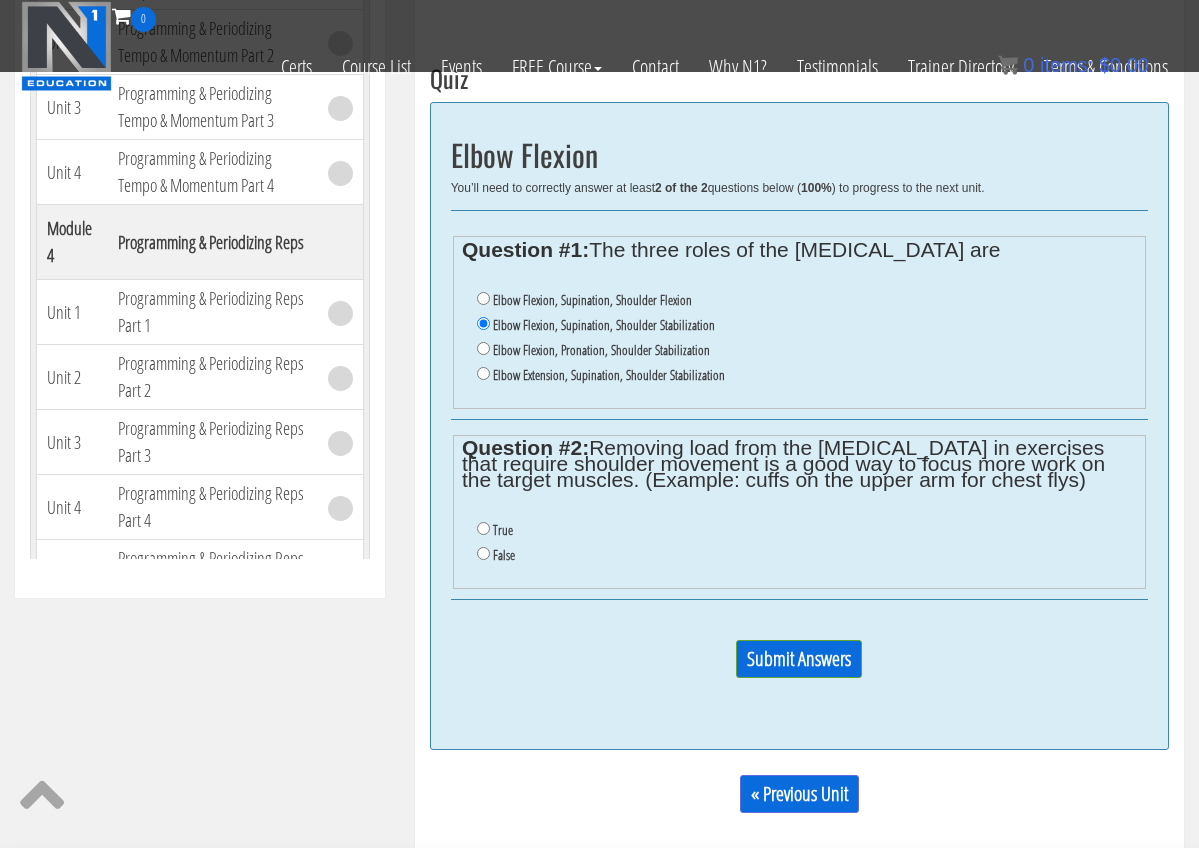 click on "False" at bounding box center [483, 553] 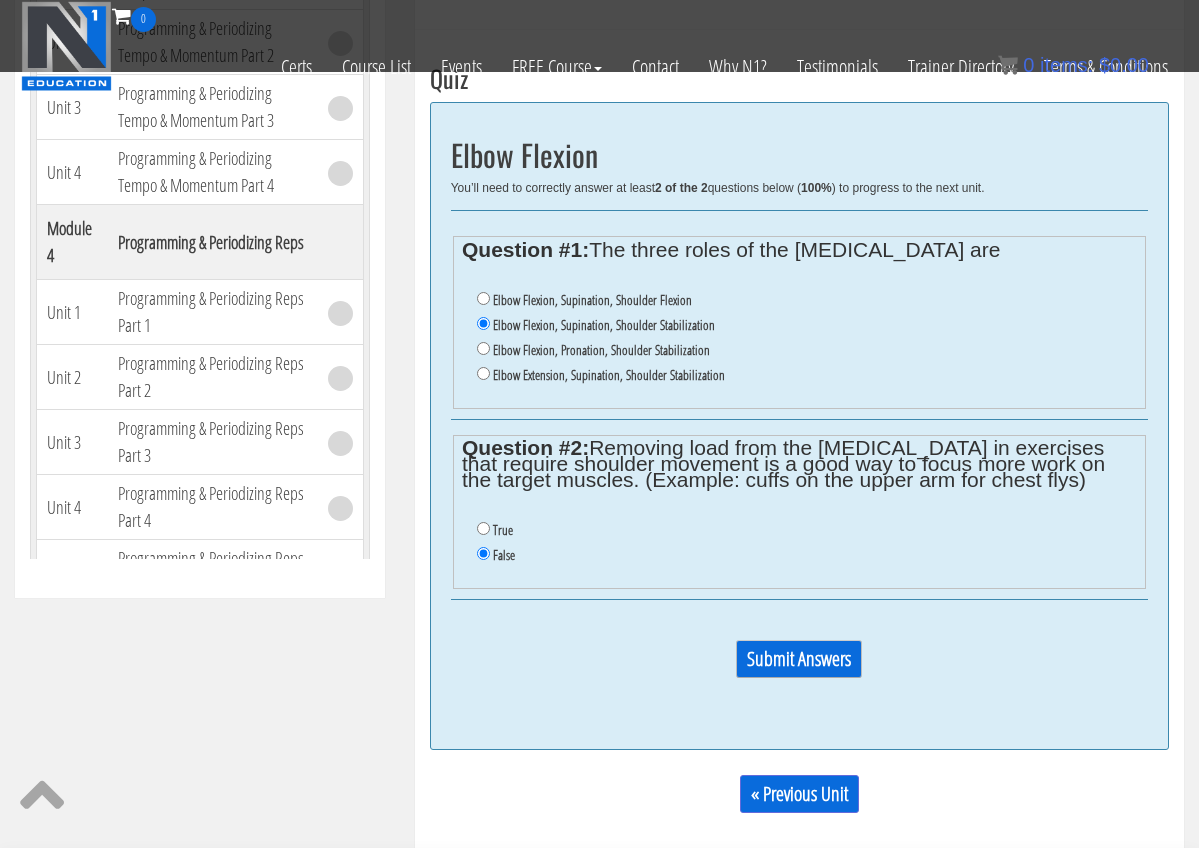 click on "Submit Answers" at bounding box center (799, 659) 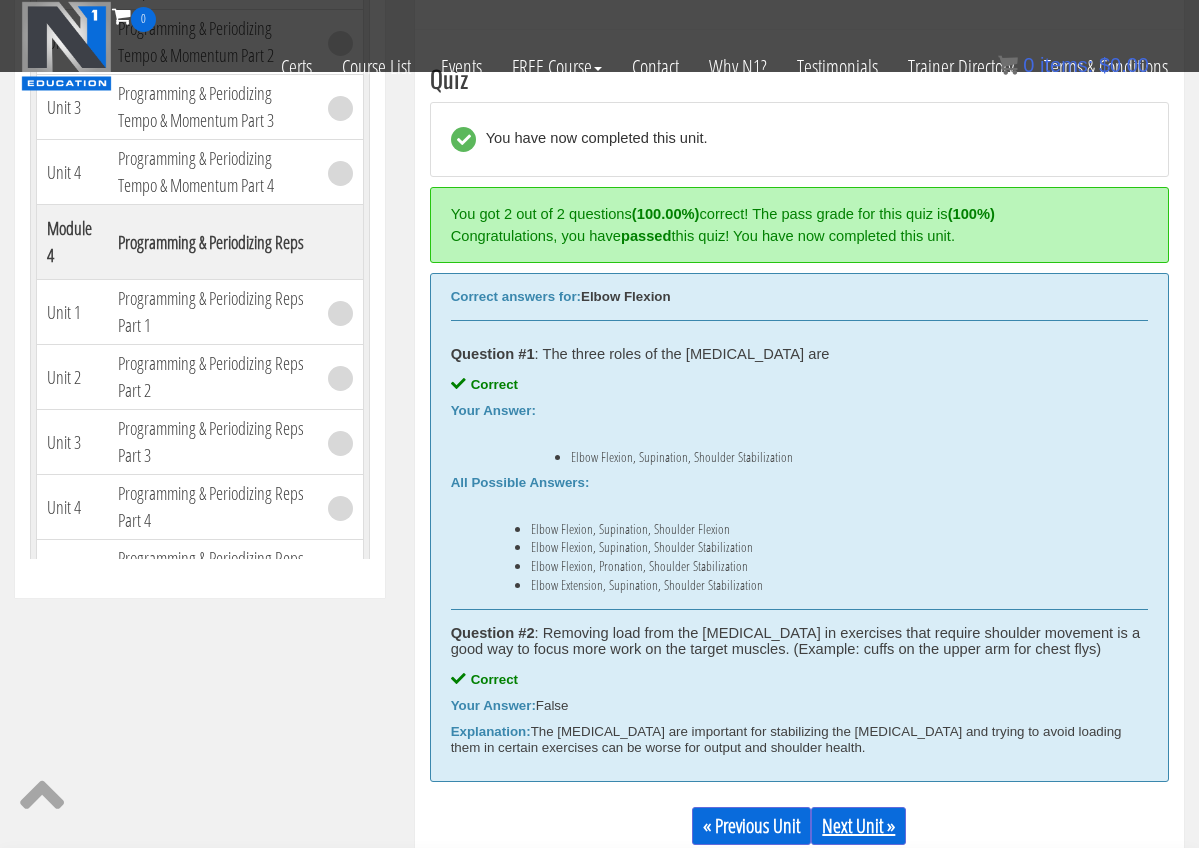click on "Next Unit »" at bounding box center [858, 826] 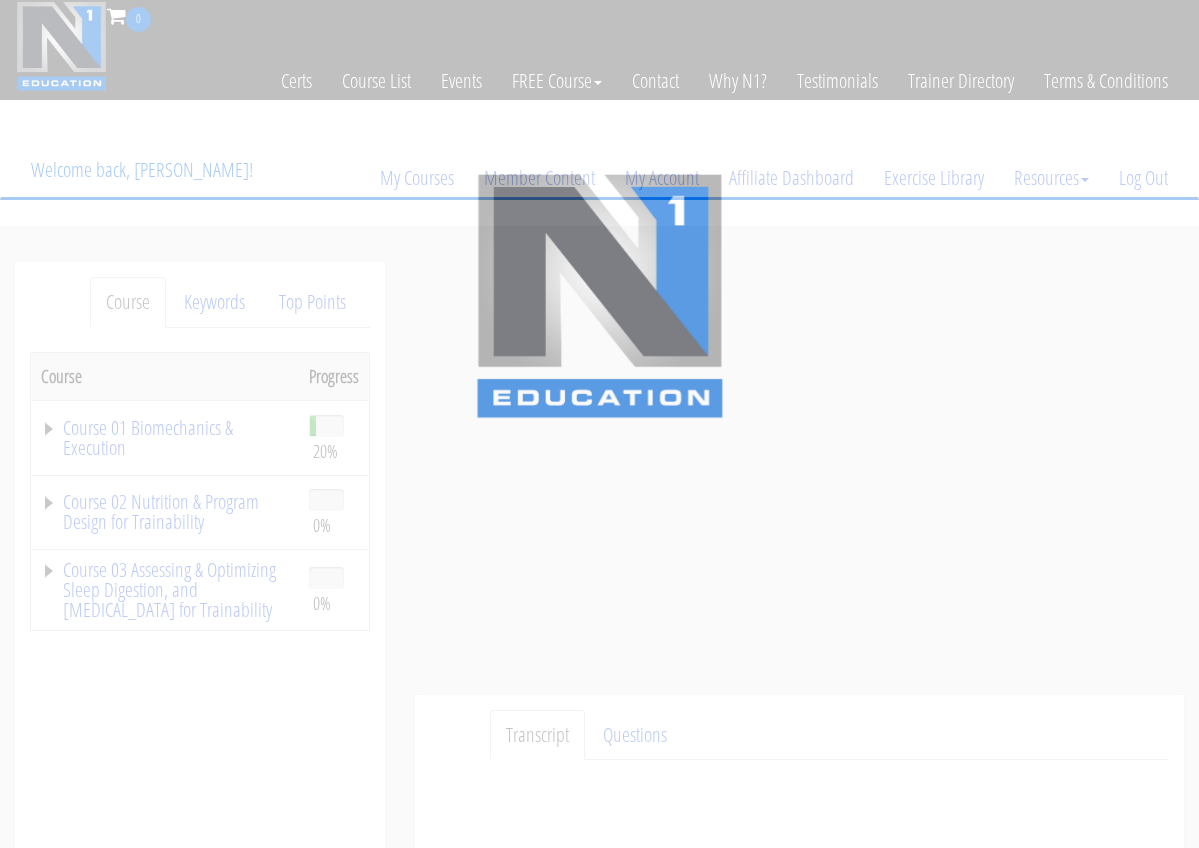 scroll, scrollTop: 0, scrollLeft: 0, axis: both 